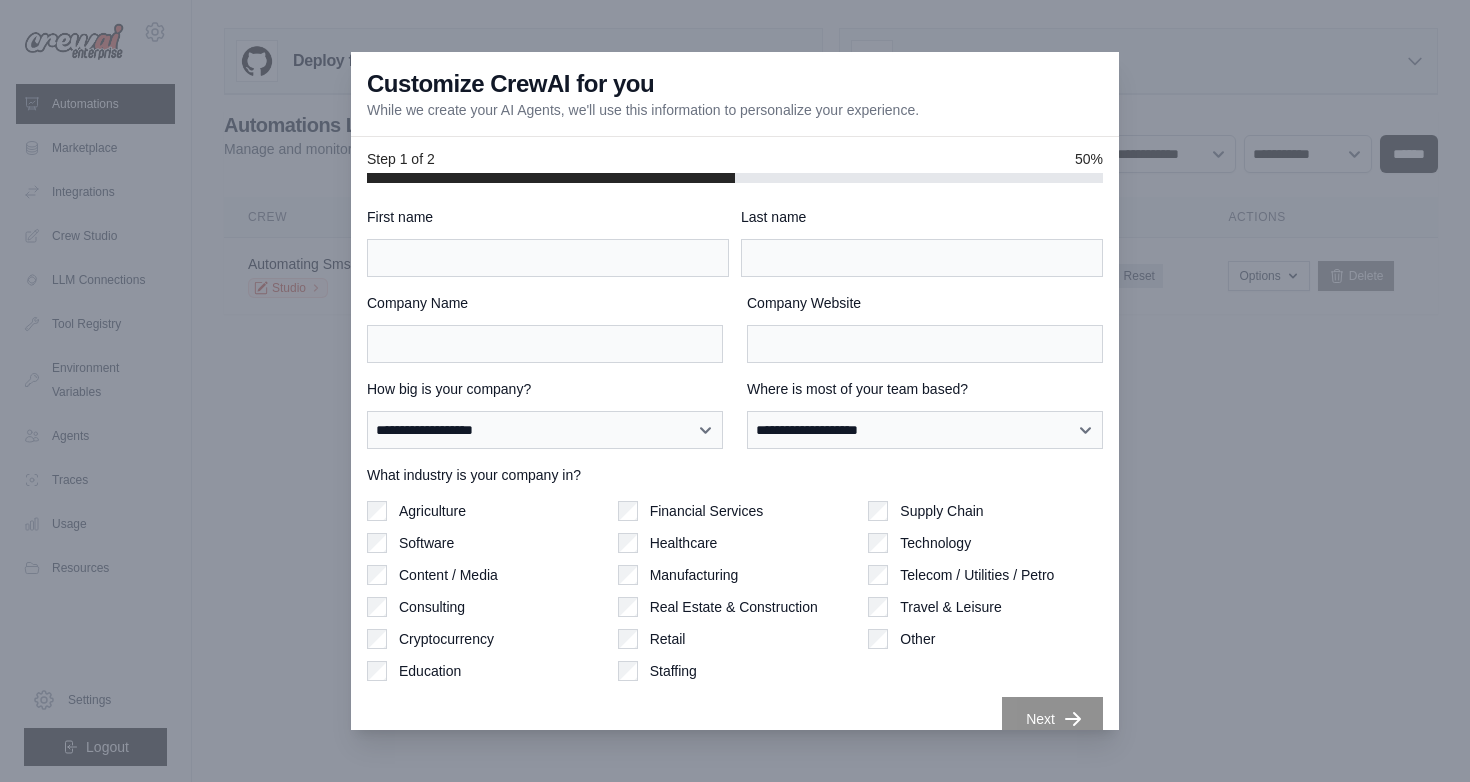 scroll, scrollTop: 0, scrollLeft: 0, axis: both 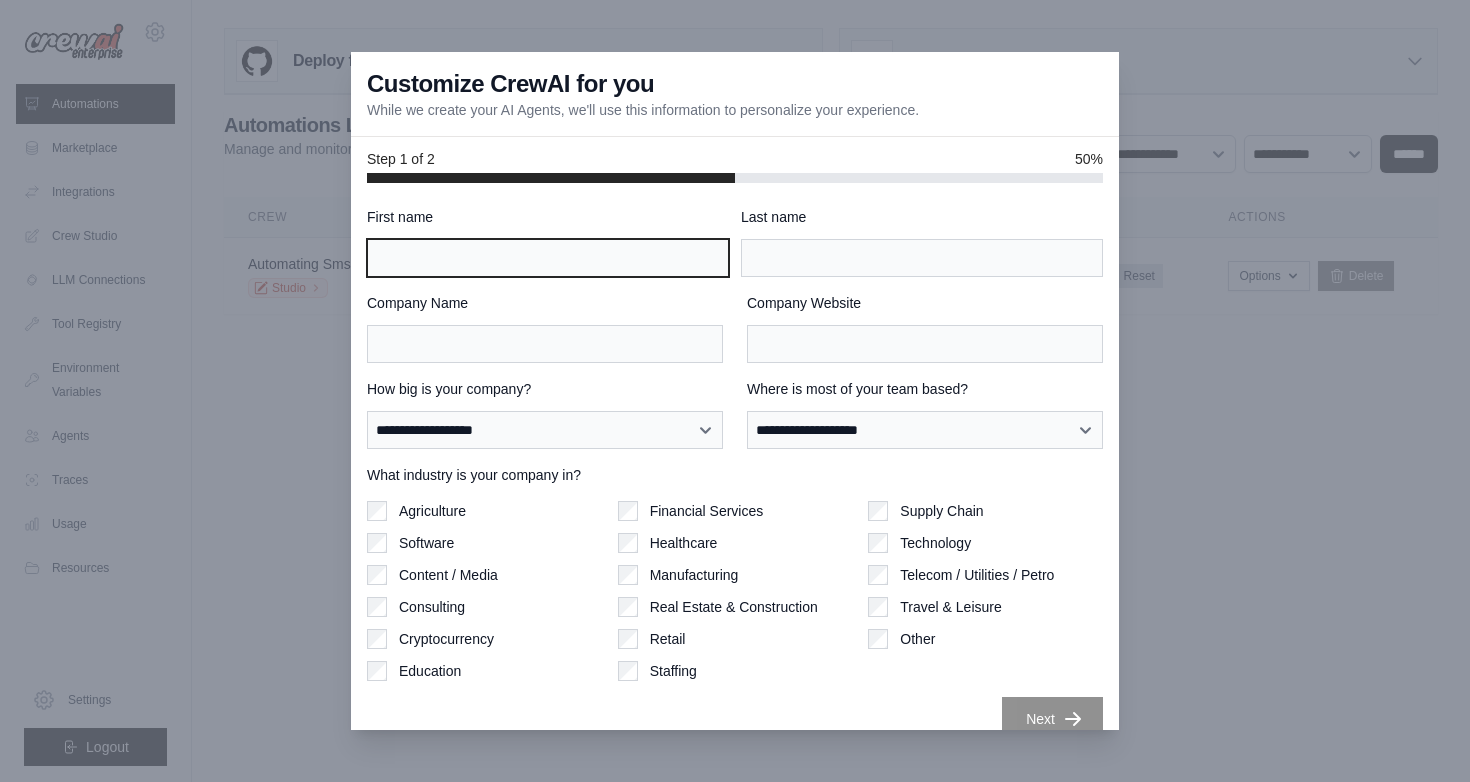 click on "First name" at bounding box center [548, 258] 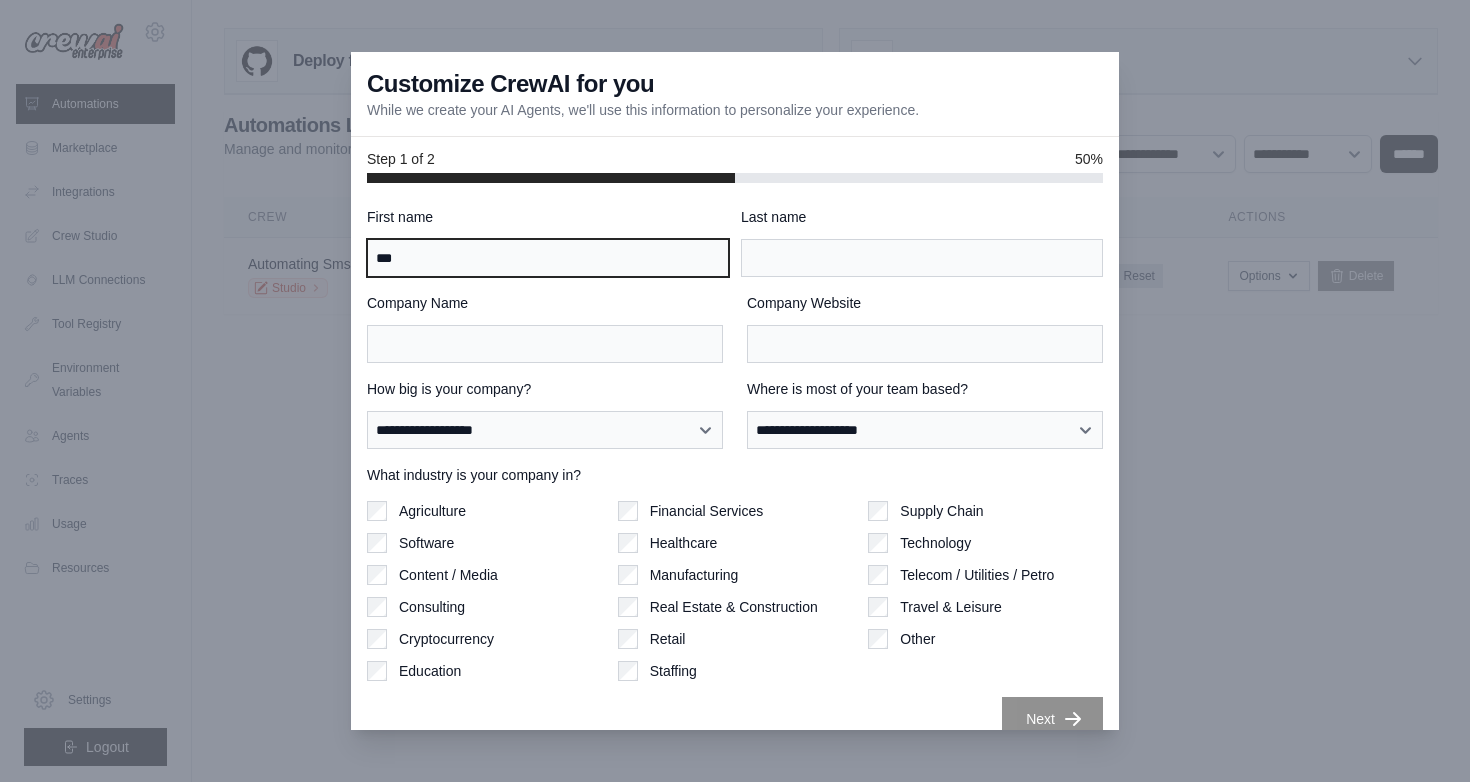 type on "***" 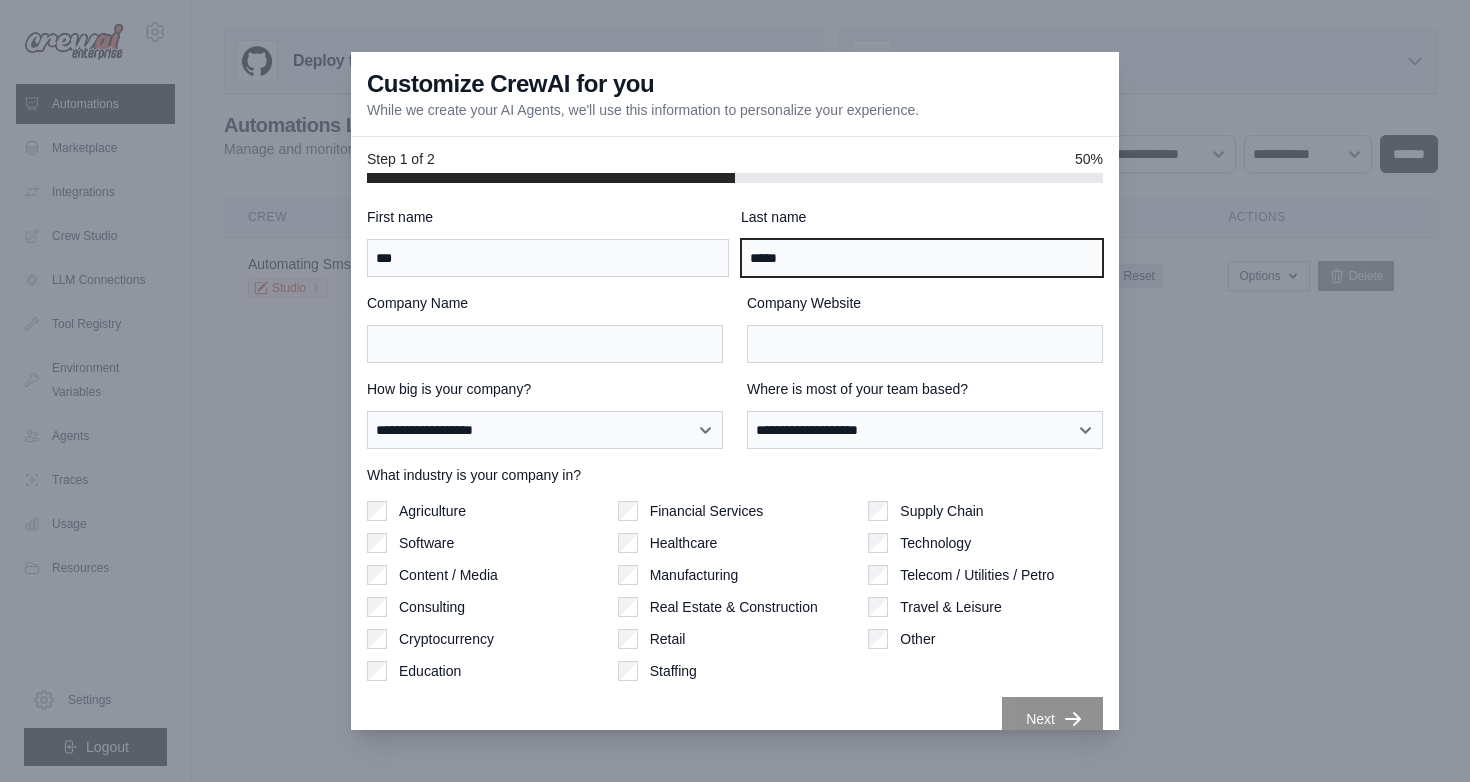 type on "*****" 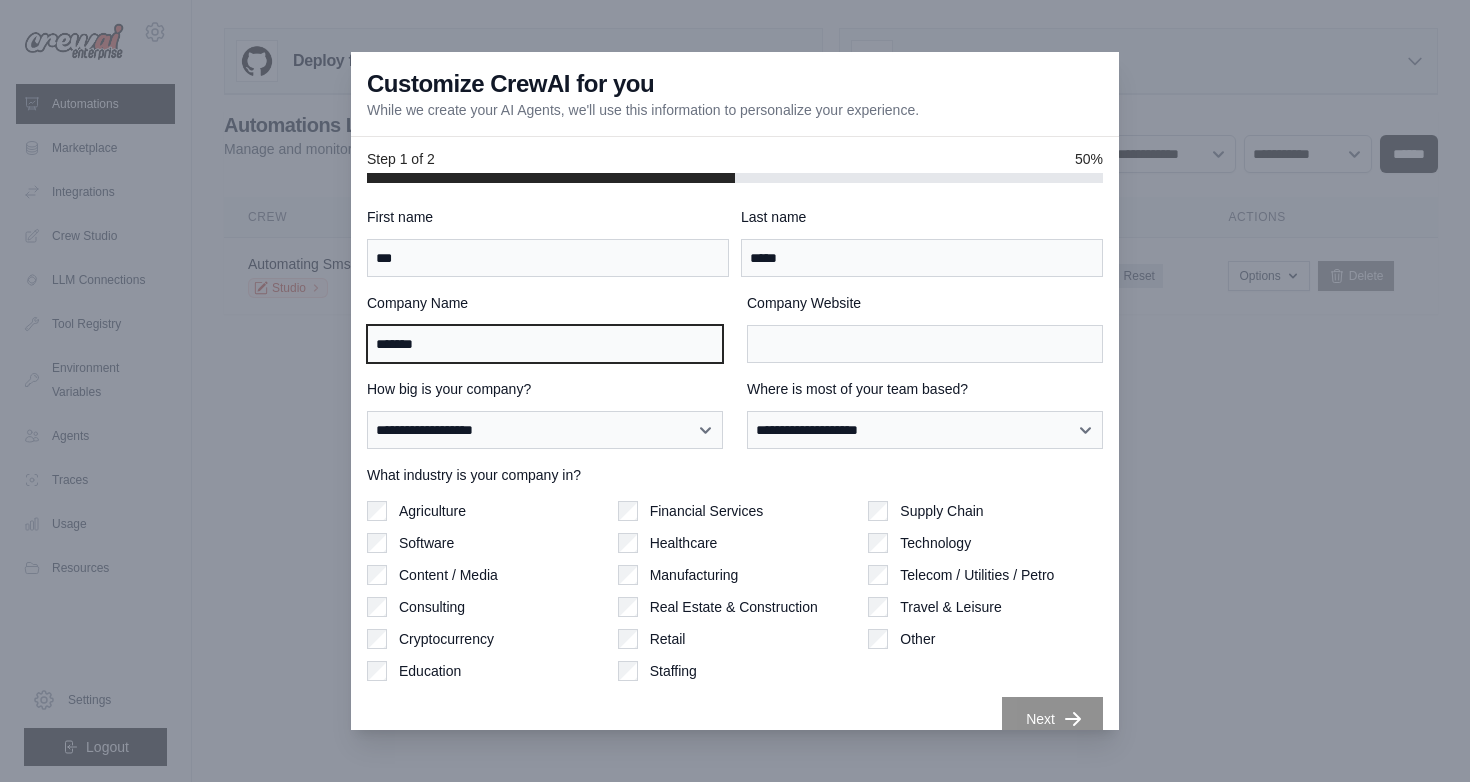 type on "*******" 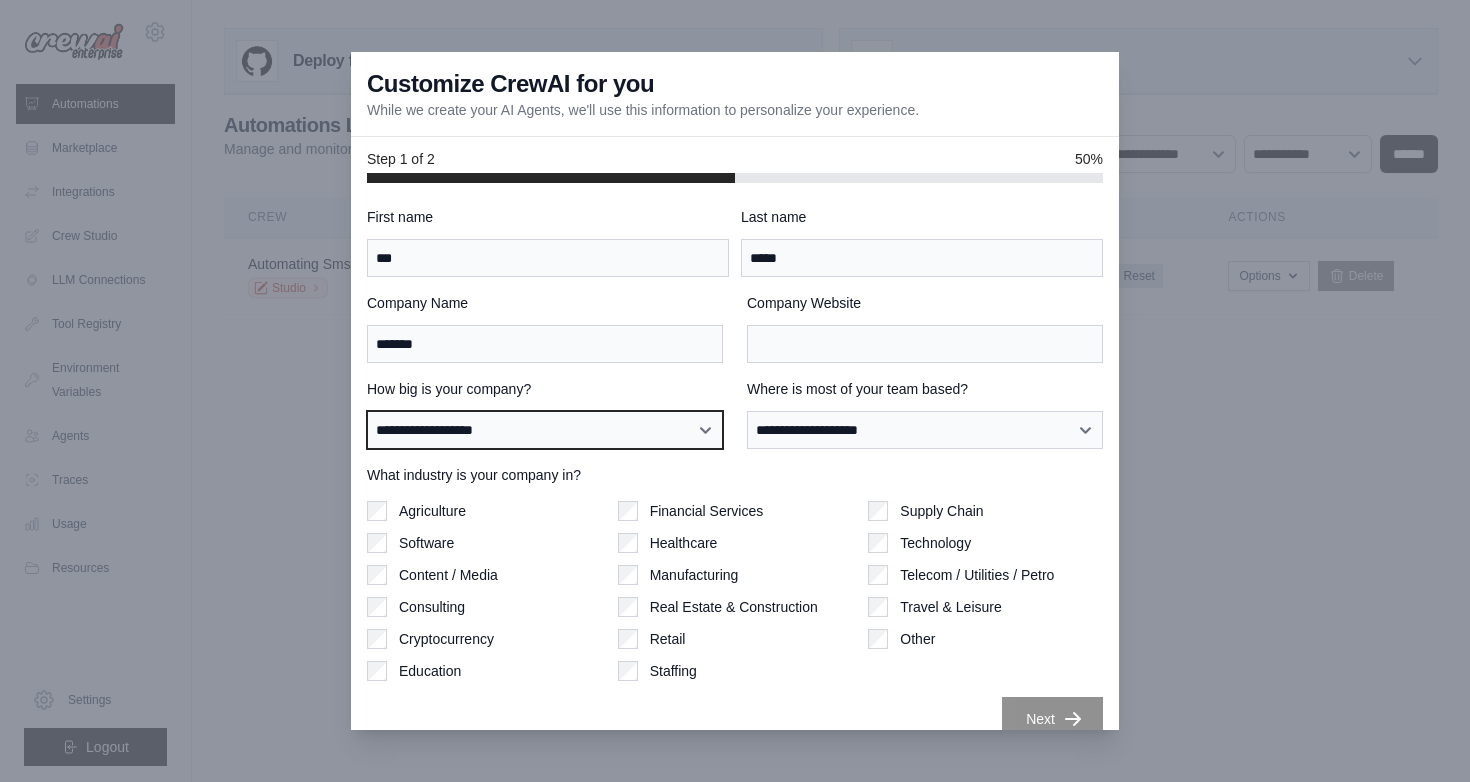 click on "**********" at bounding box center (545, 430) 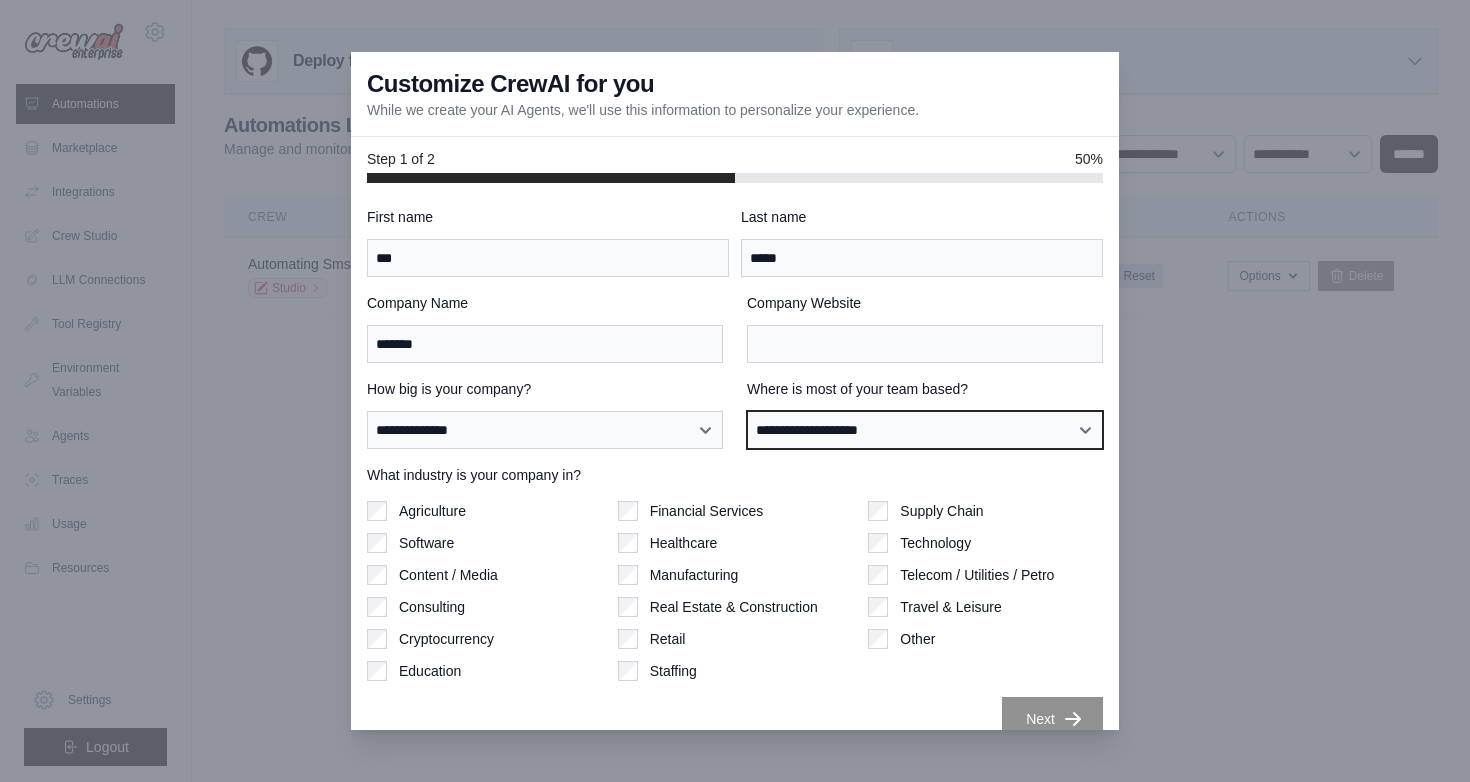 click on "**********" at bounding box center [925, 430] 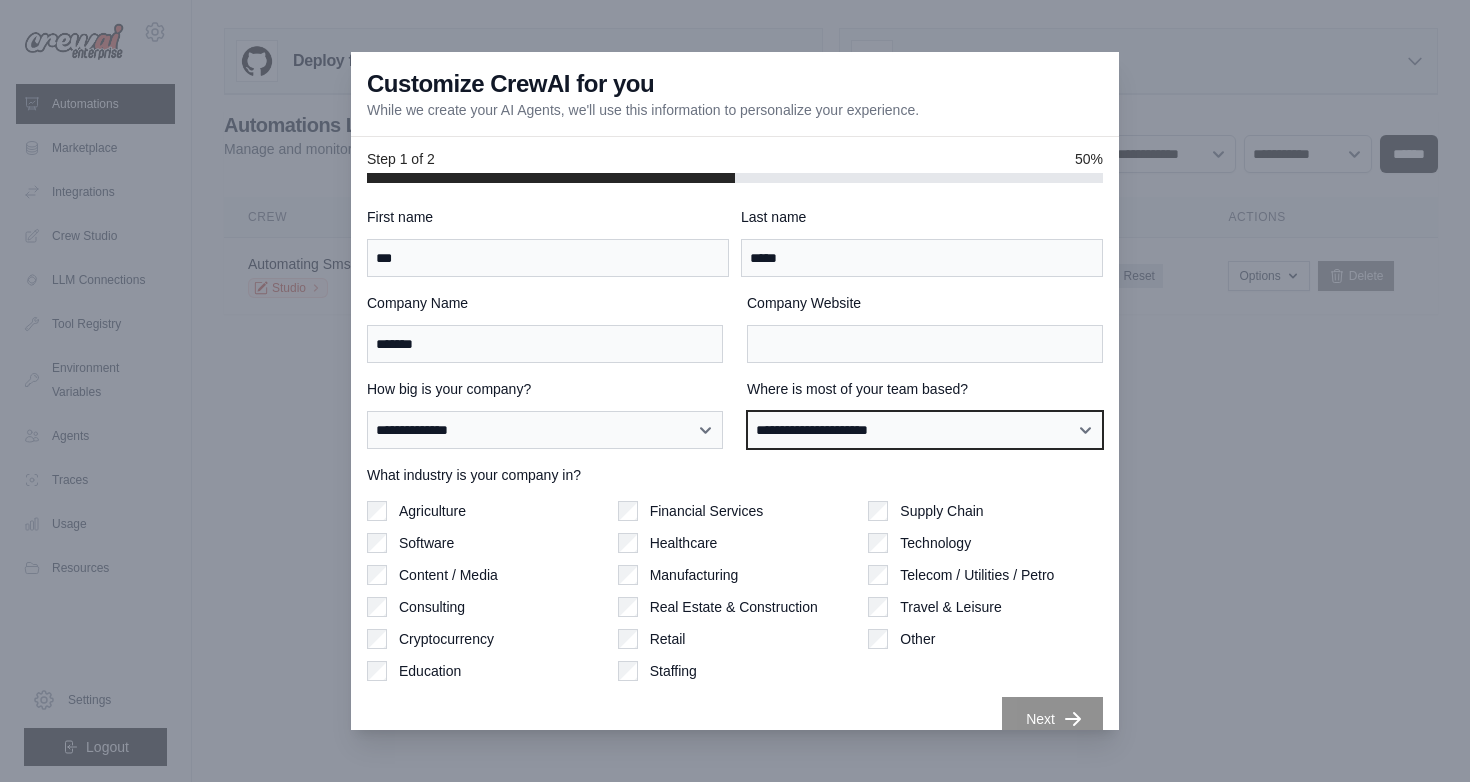scroll, scrollTop: 26, scrollLeft: 0, axis: vertical 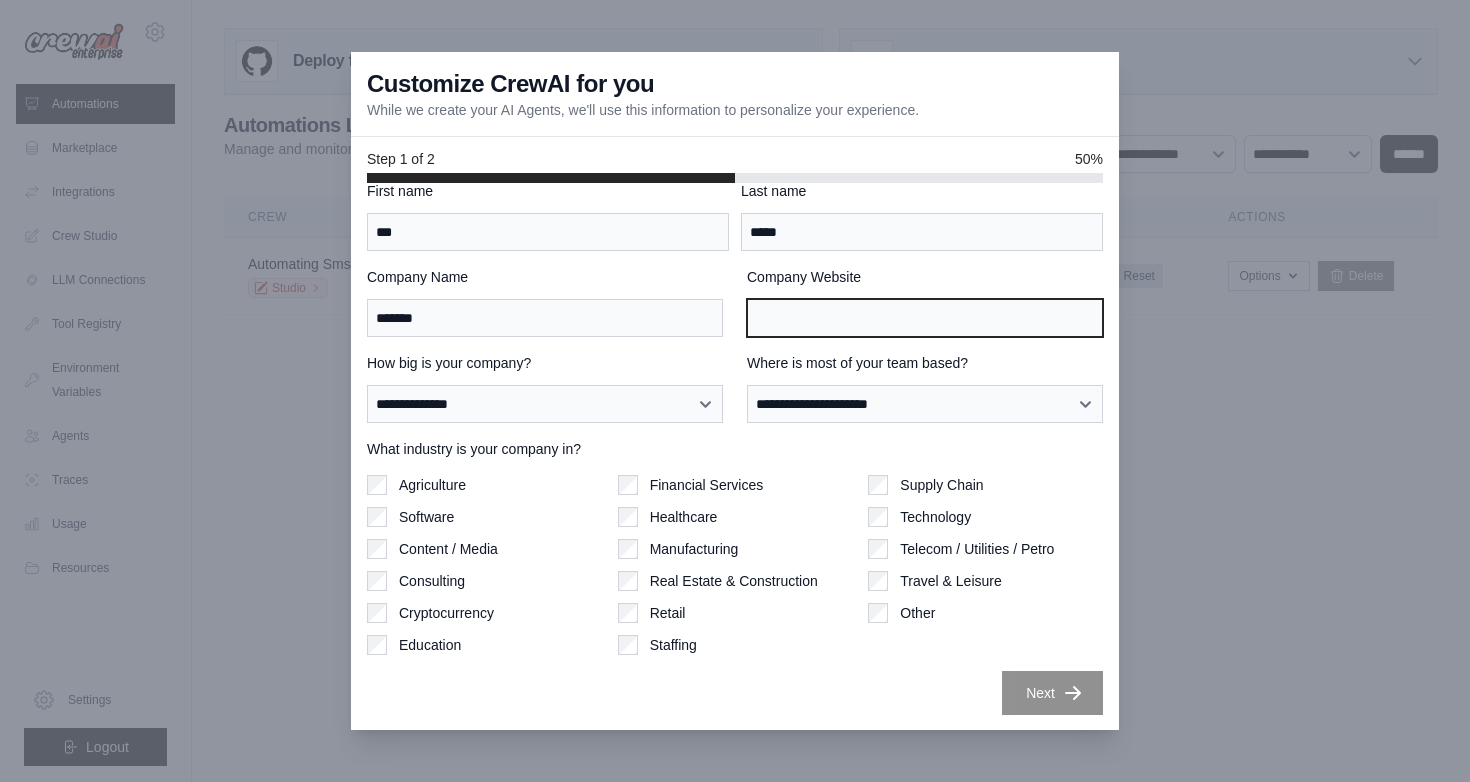click on "Company Website" at bounding box center (925, 318) 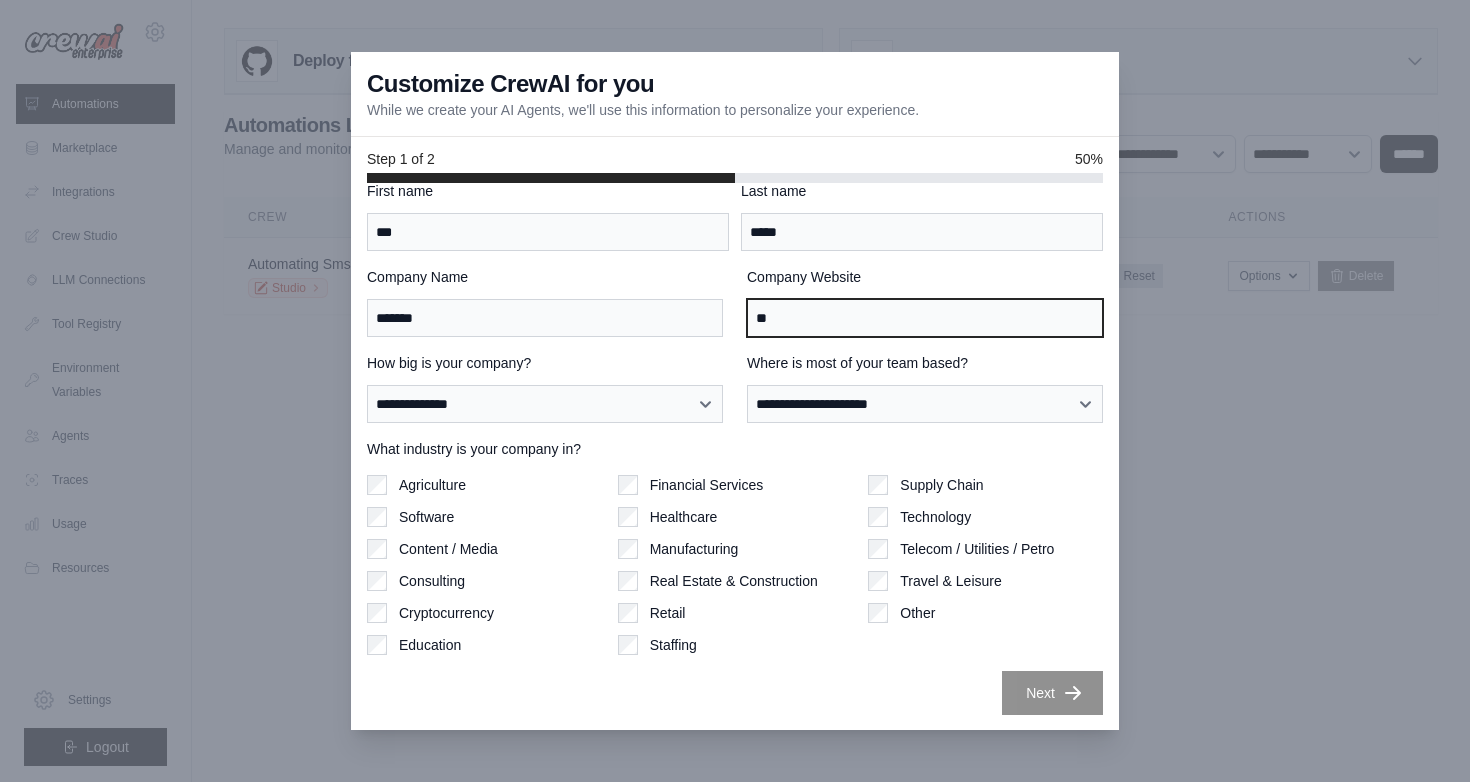 type on "*" 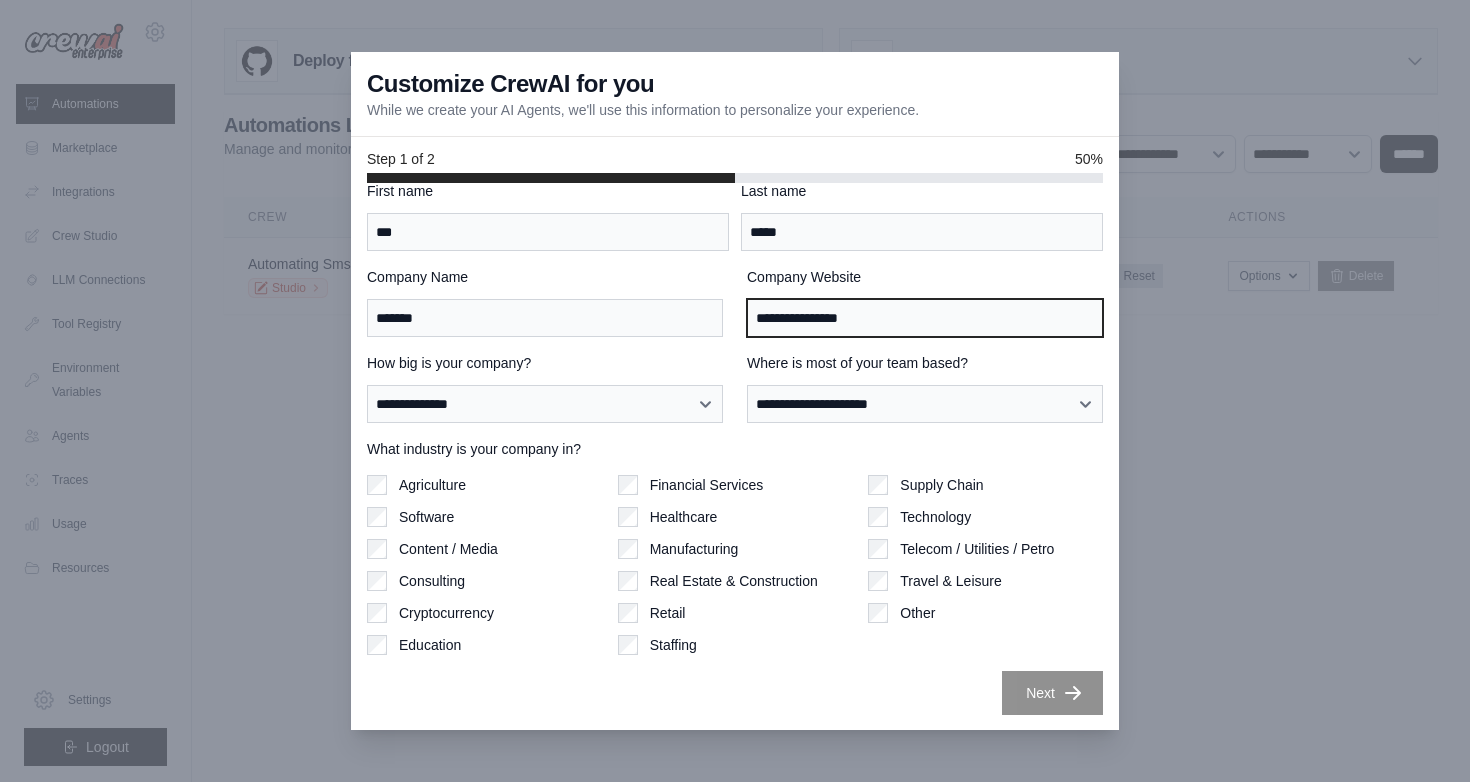 type on "**********" 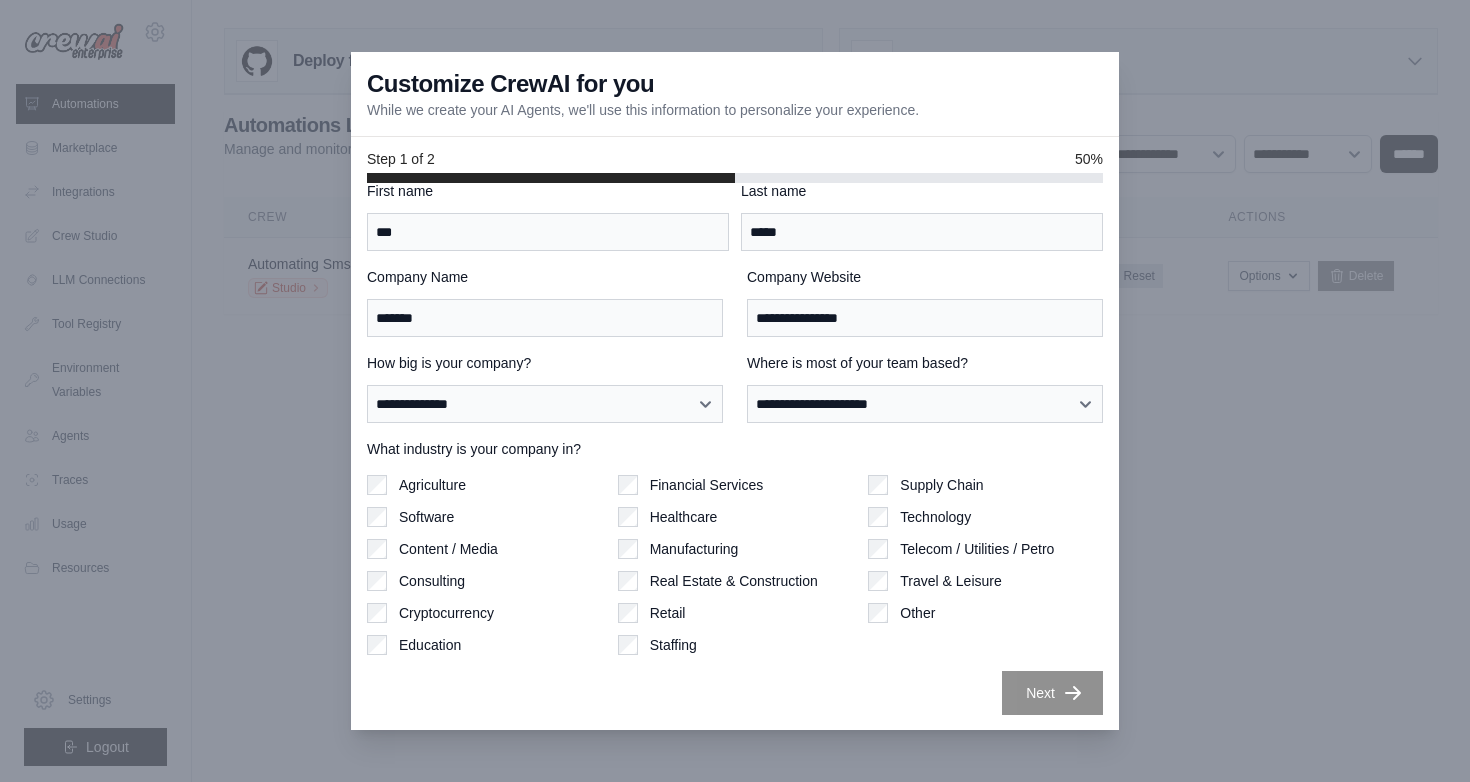 click on "Next" at bounding box center [1052, 693] 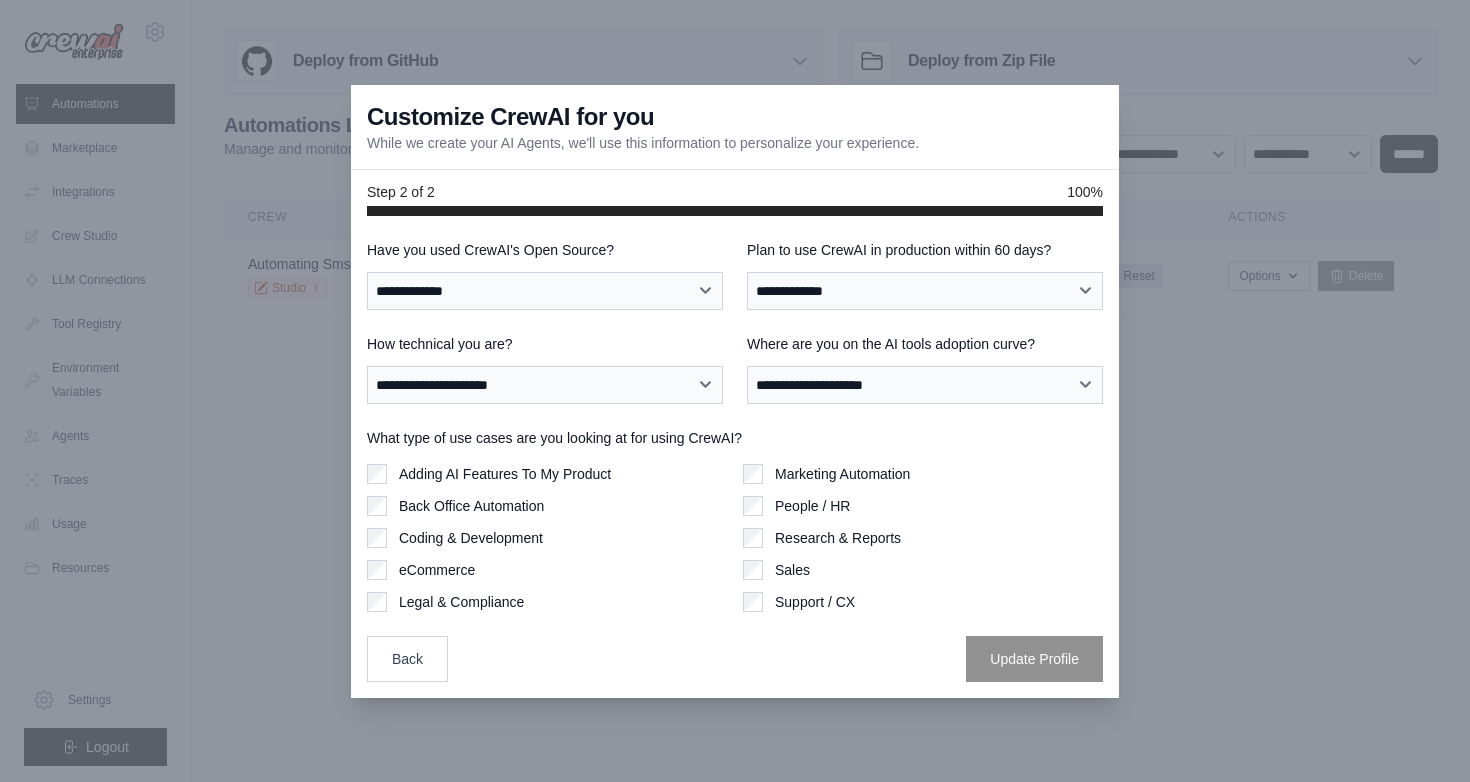 scroll, scrollTop: 0, scrollLeft: 0, axis: both 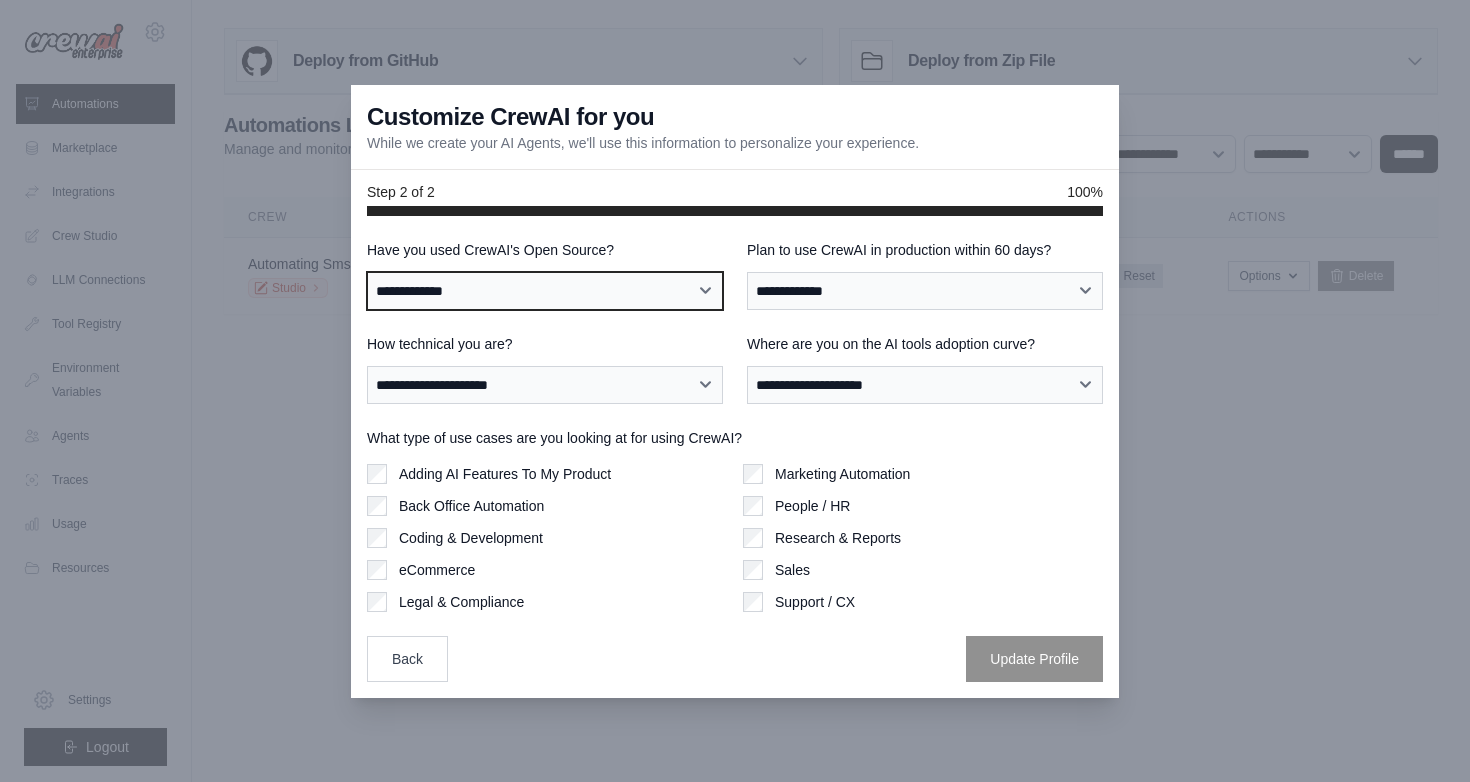 click on "**********" at bounding box center [545, 291] 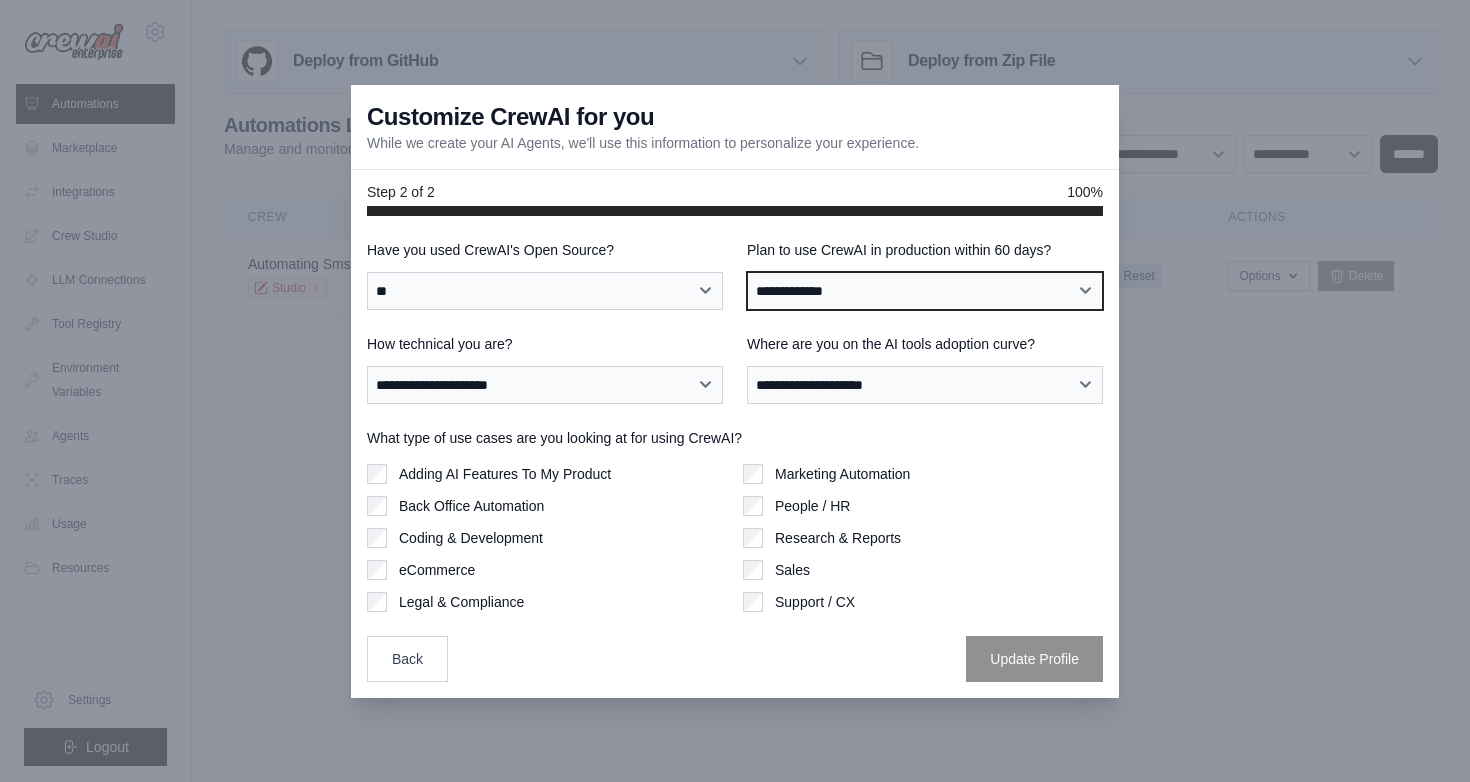 click on "**********" at bounding box center (925, 291) 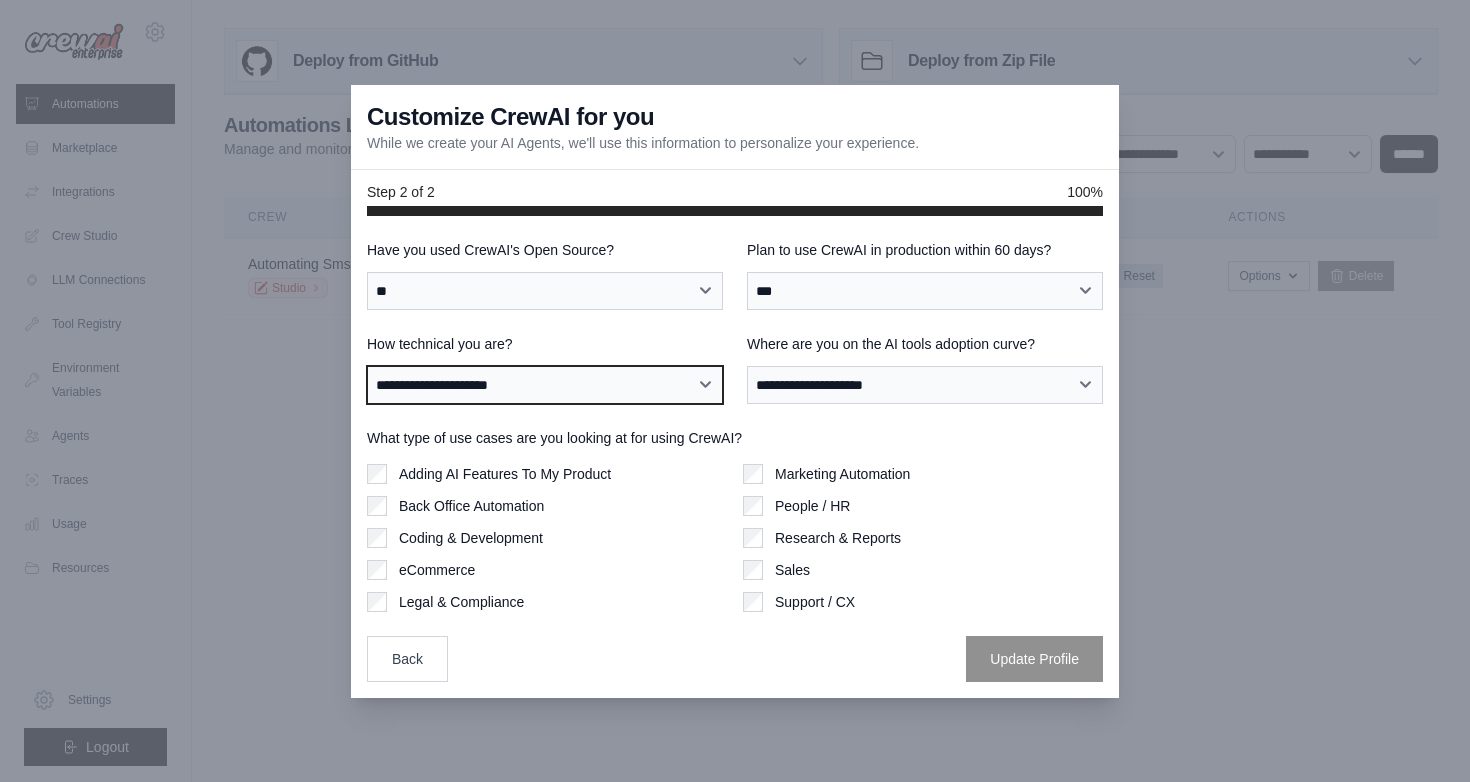 click on "**********" at bounding box center (545, 385) 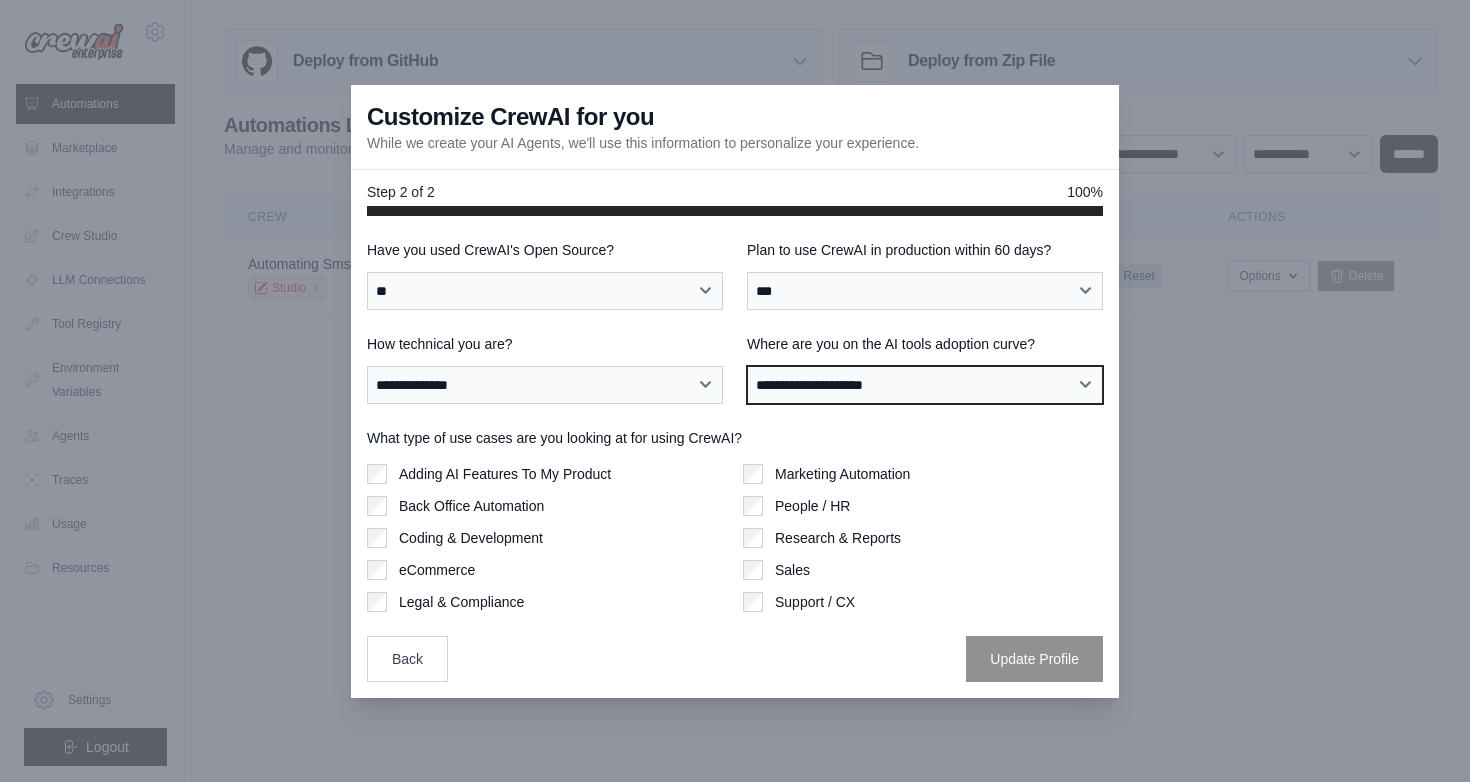 click on "**********" at bounding box center [925, 385] 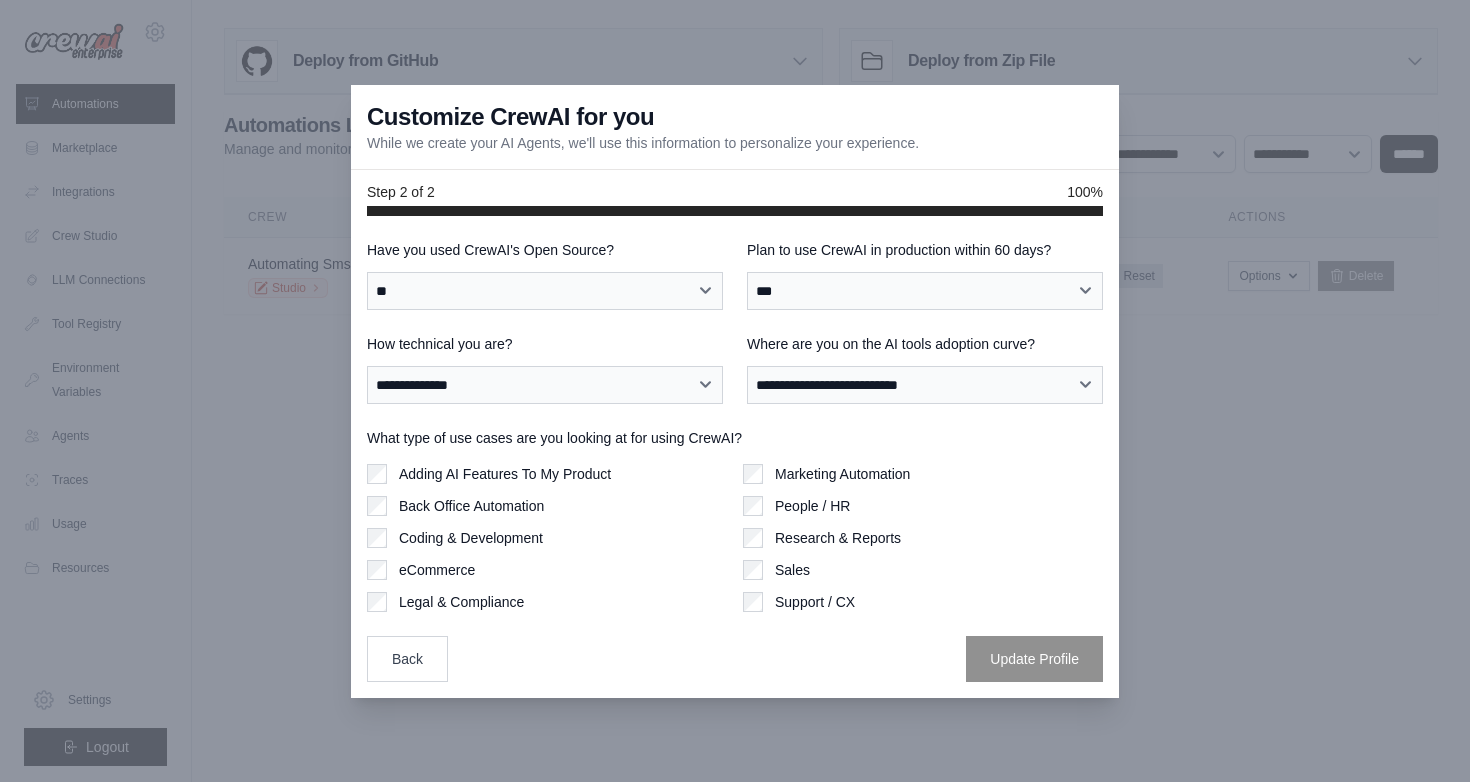 click on "Adding AI Features To My Product" at bounding box center [505, 474] 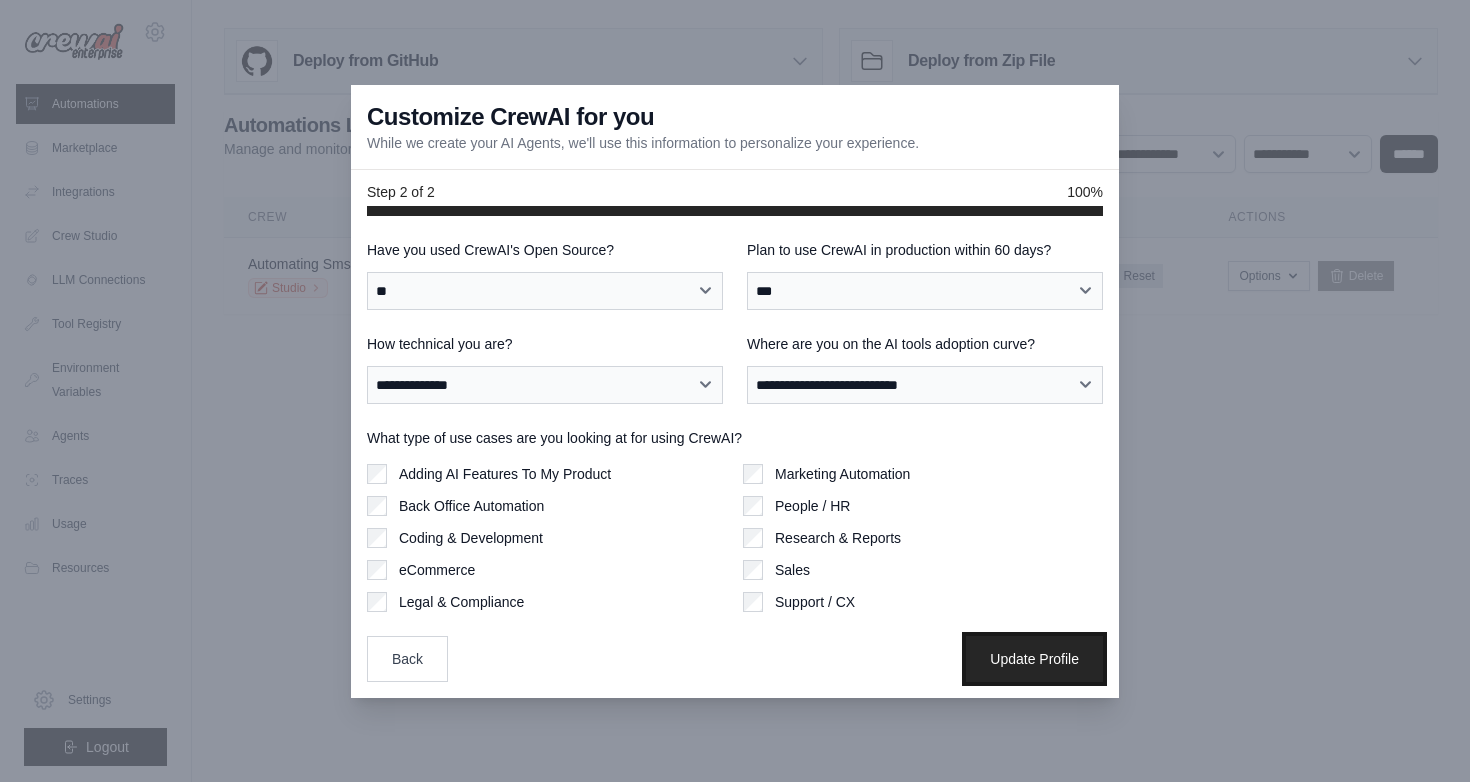 click on "Update Profile" at bounding box center (1034, 659) 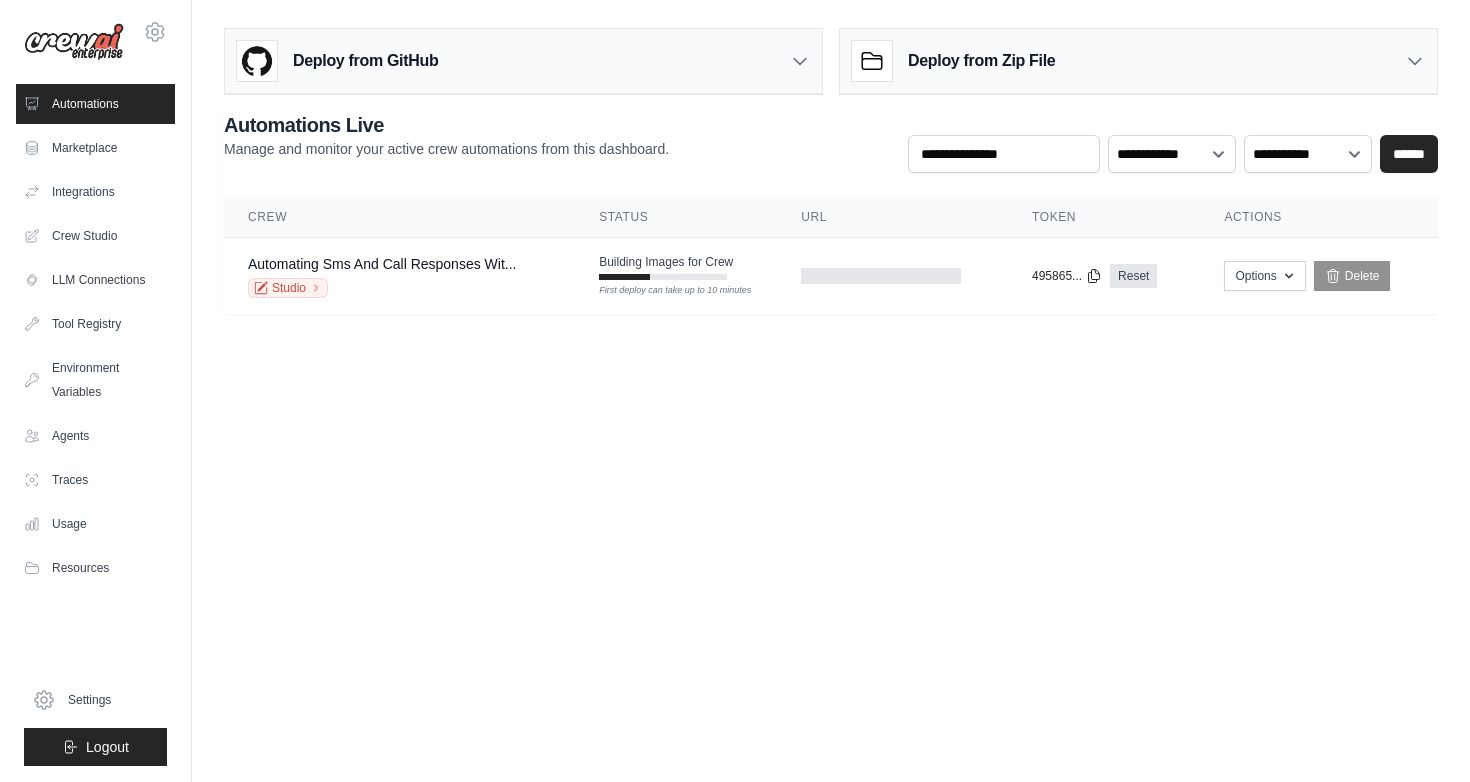 scroll, scrollTop: 0, scrollLeft: 0, axis: both 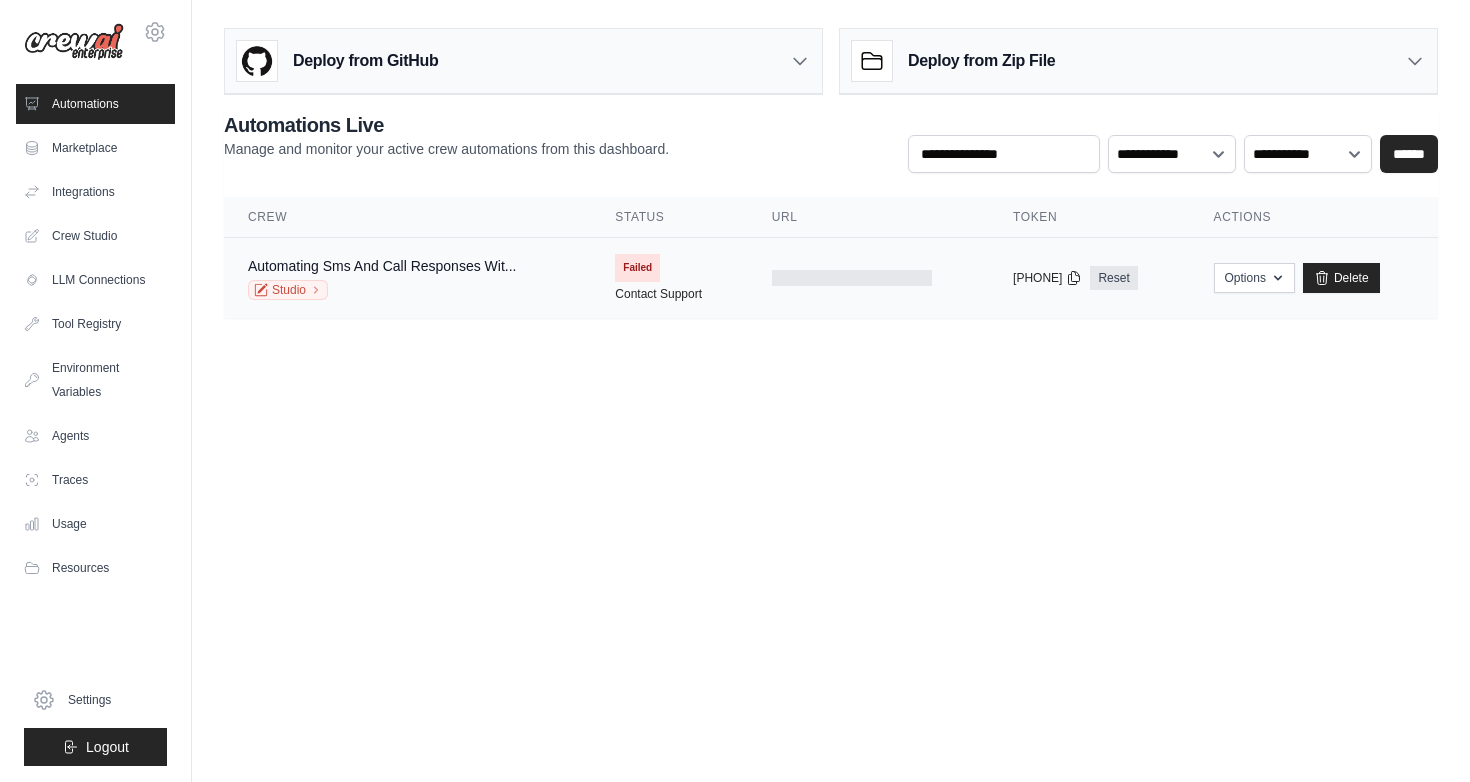 click on "Failed" at bounding box center [637, 268] 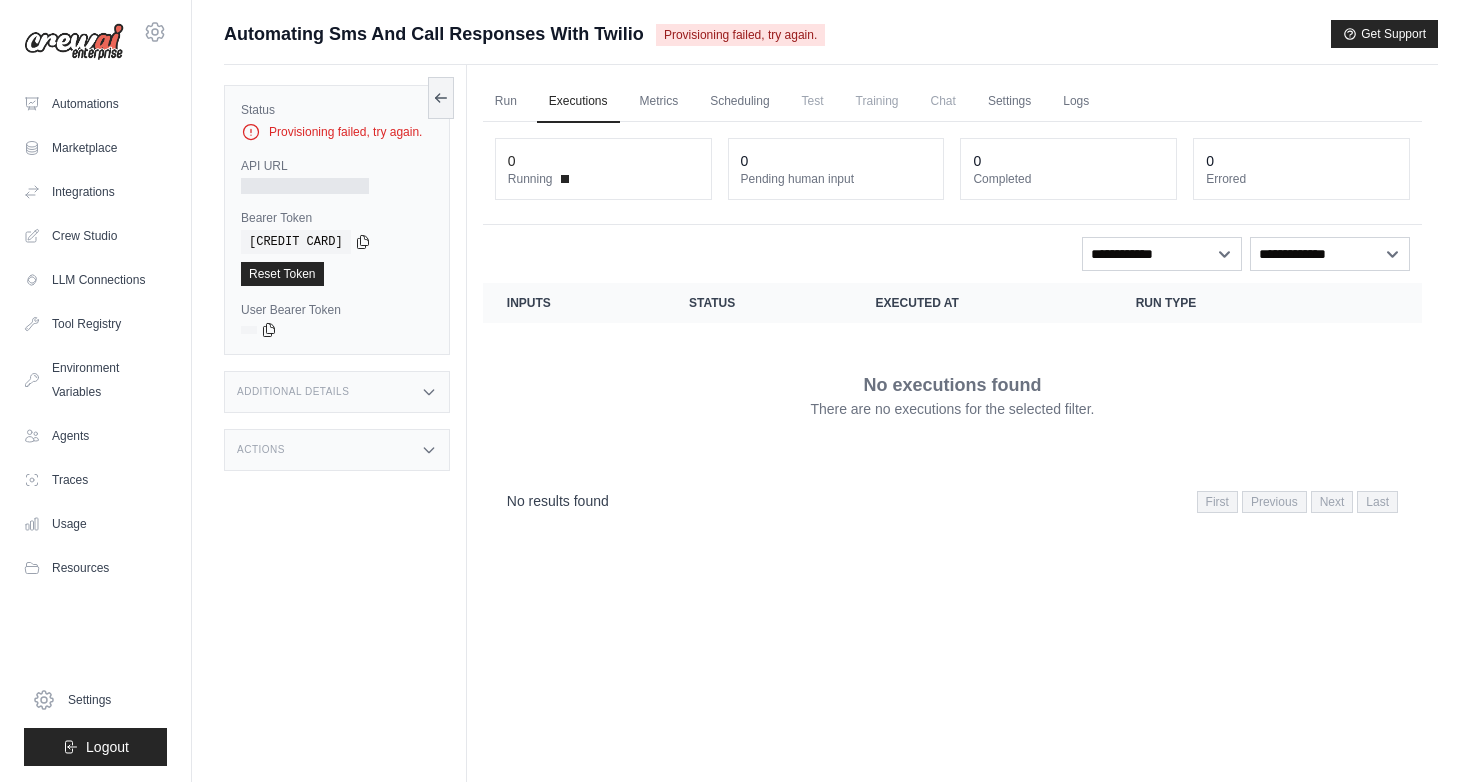 scroll, scrollTop: 0, scrollLeft: 0, axis: both 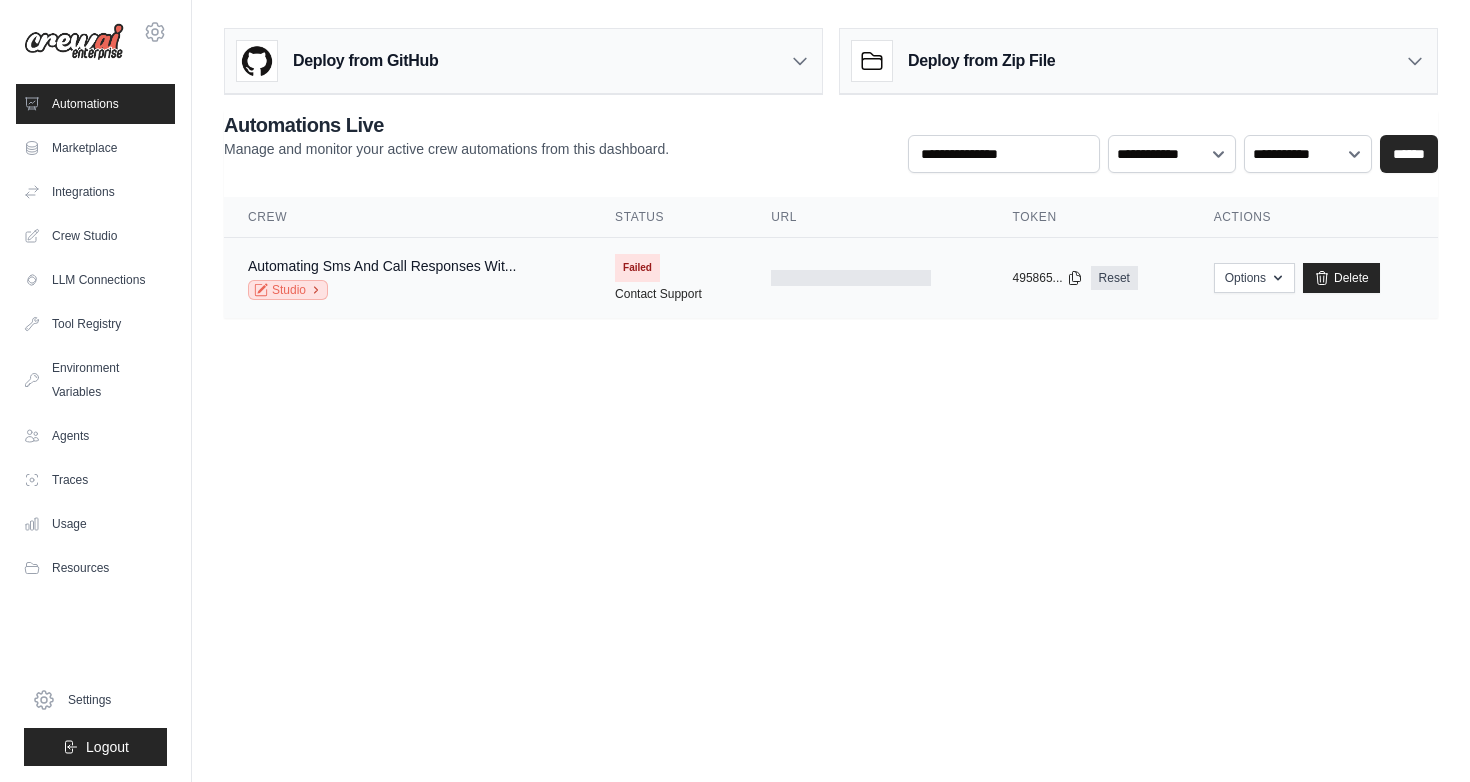click on "Studio" at bounding box center (288, 290) 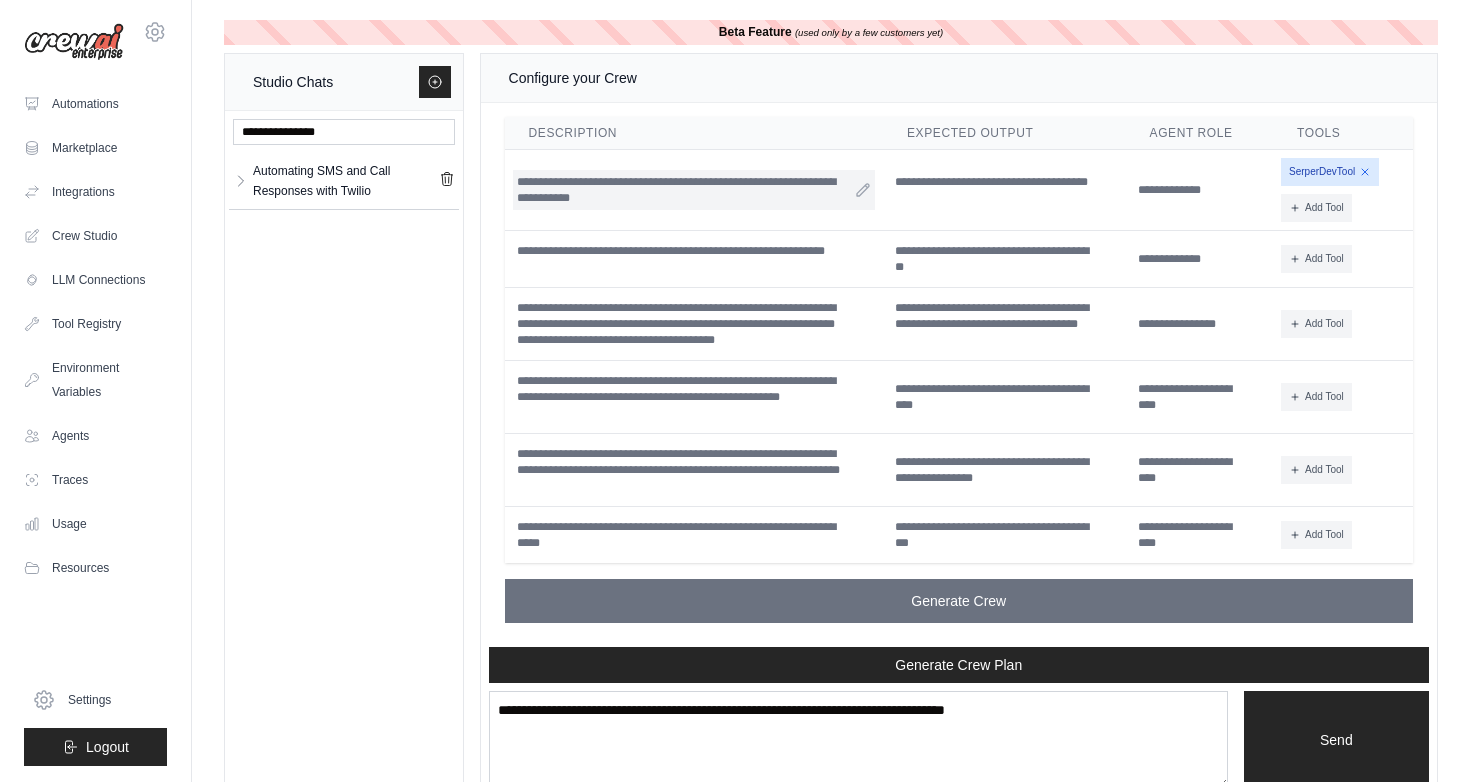 scroll, scrollTop: 6076, scrollLeft: 0, axis: vertical 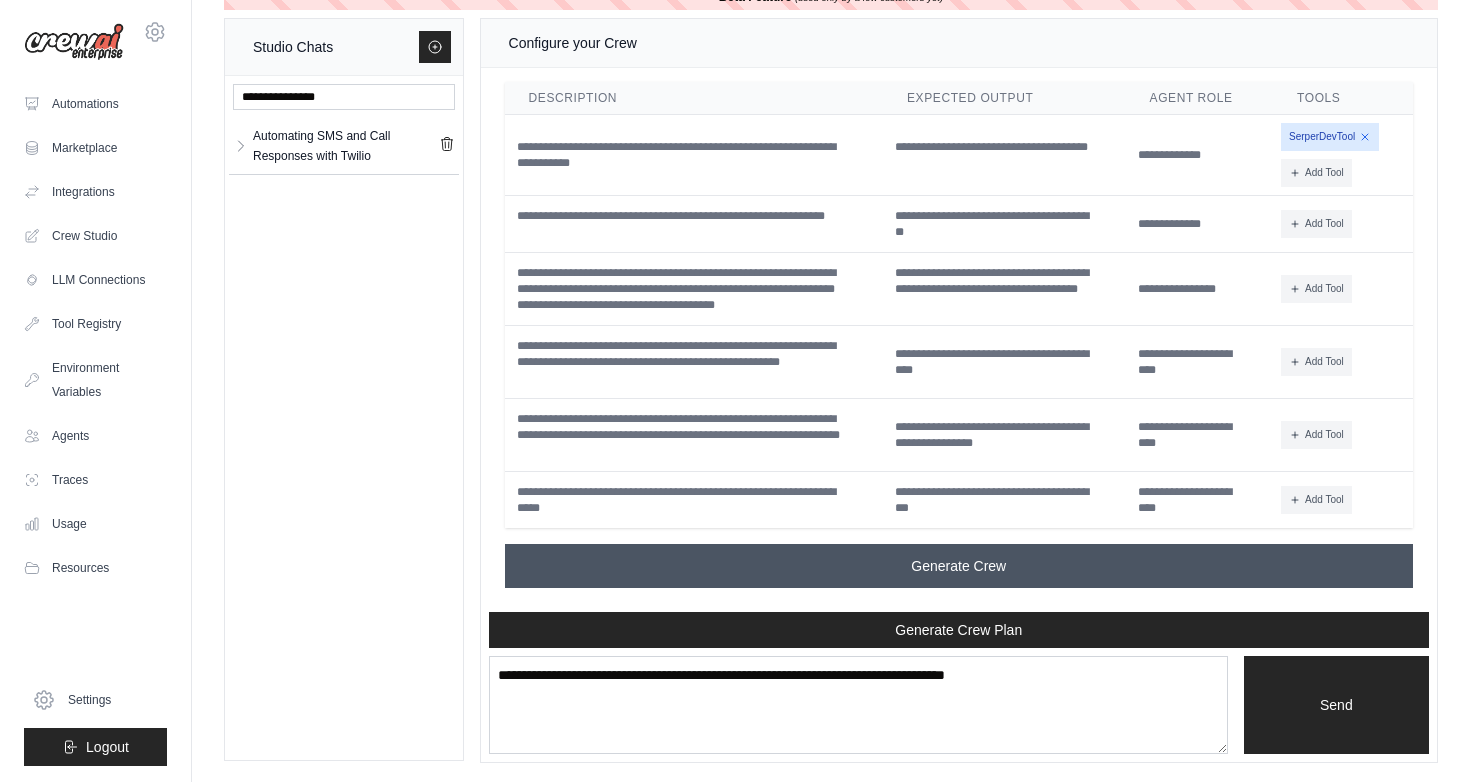click on "Generate Crew" at bounding box center [958, 566] 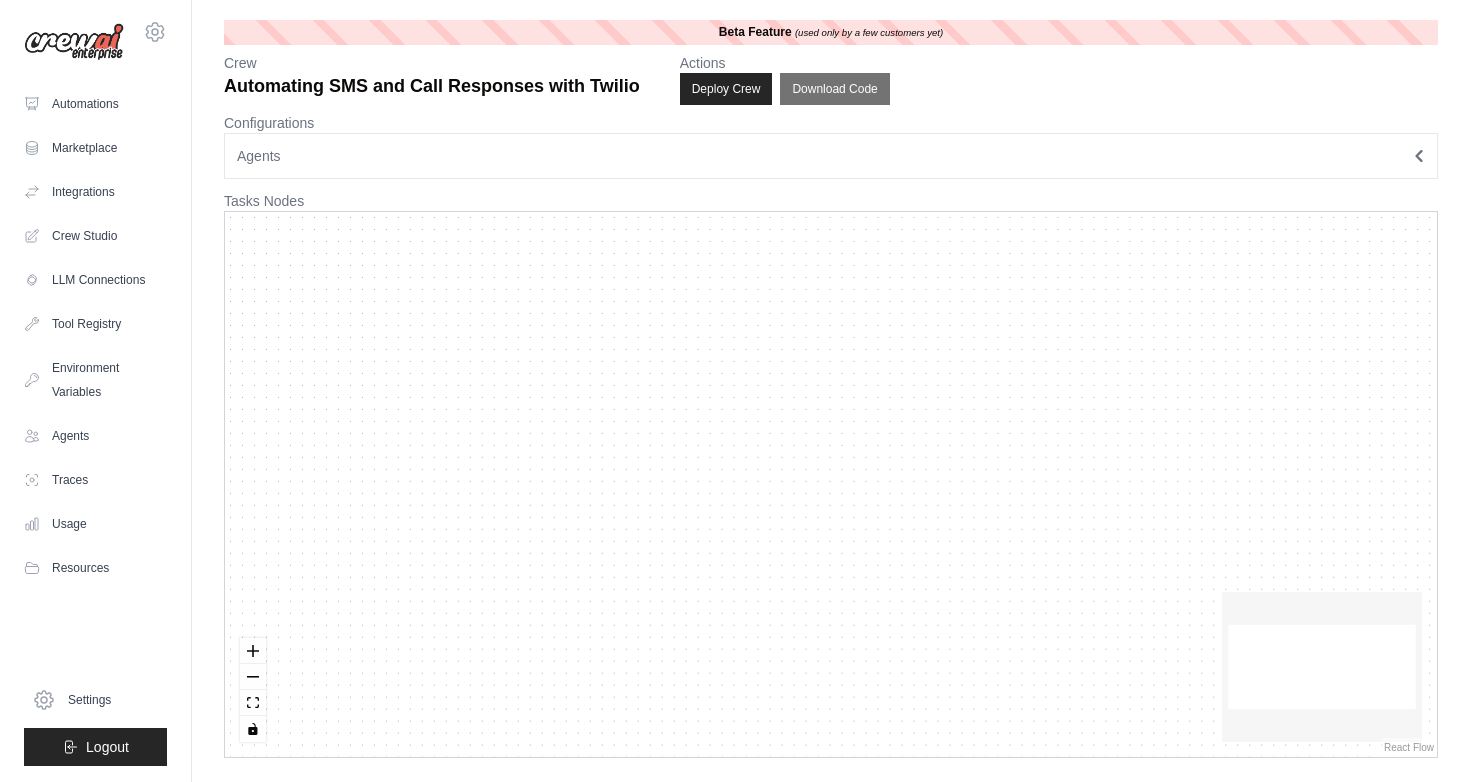 scroll, scrollTop: 0, scrollLeft: 0, axis: both 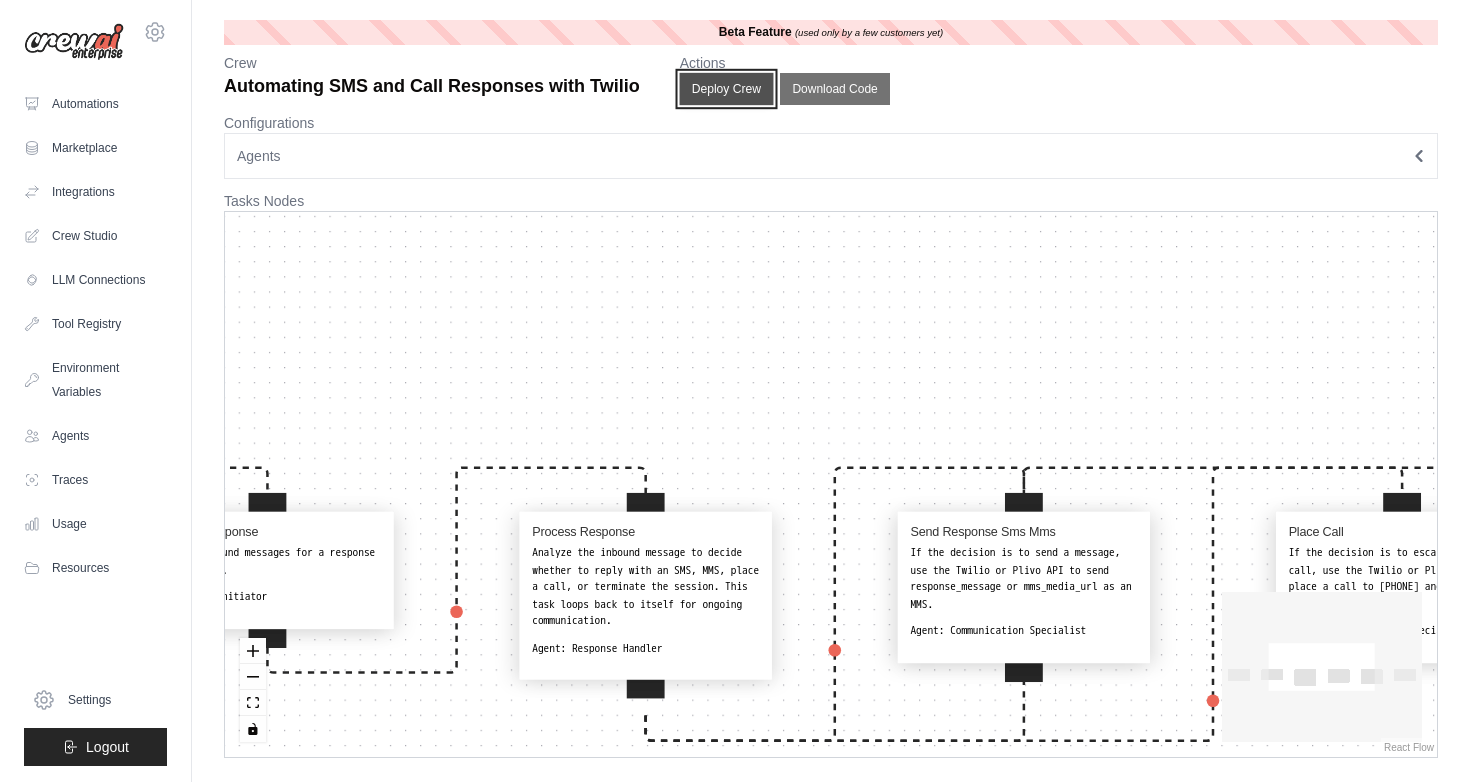 click on "Deploy Crew" at bounding box center [726, 89] 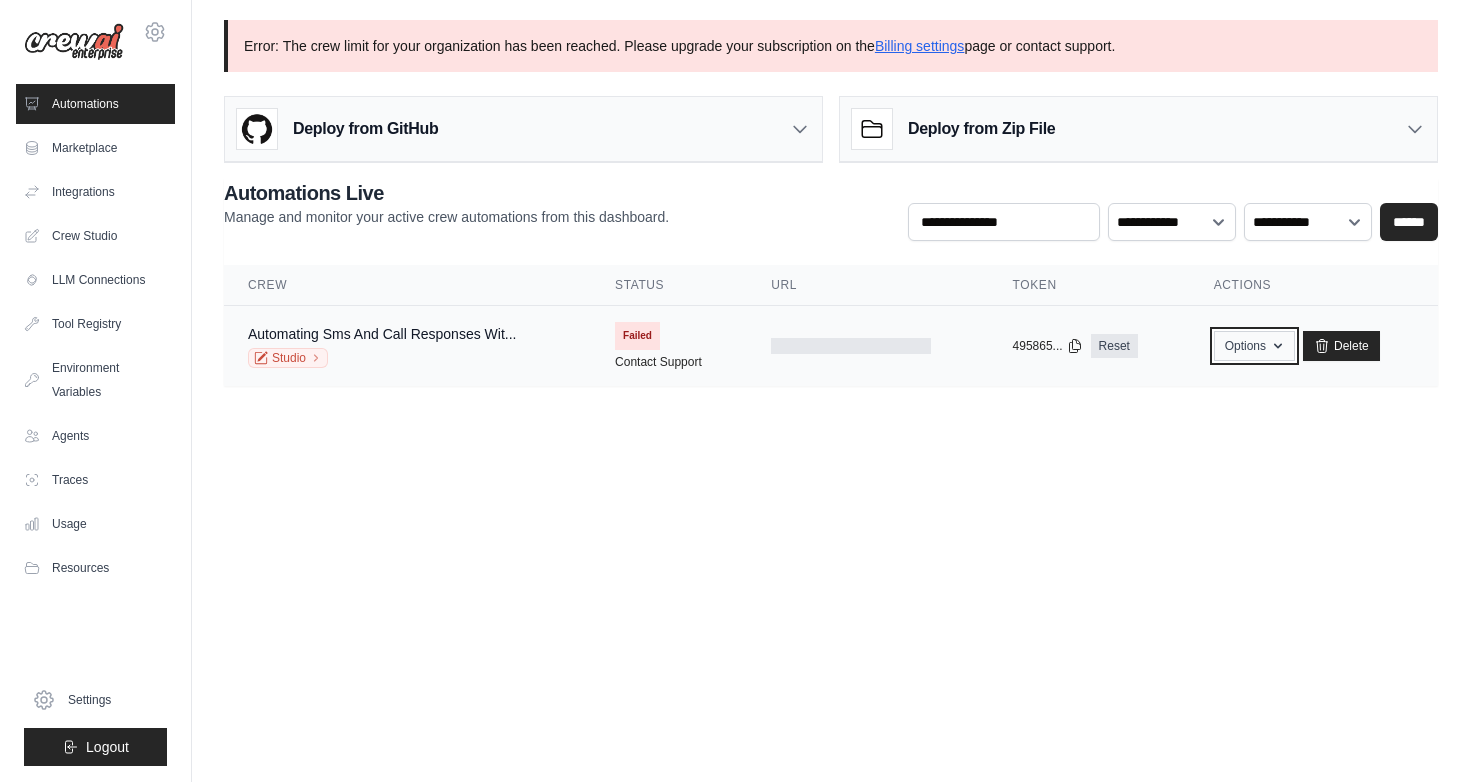 click on "Options" at bounding box center [1254, 346] 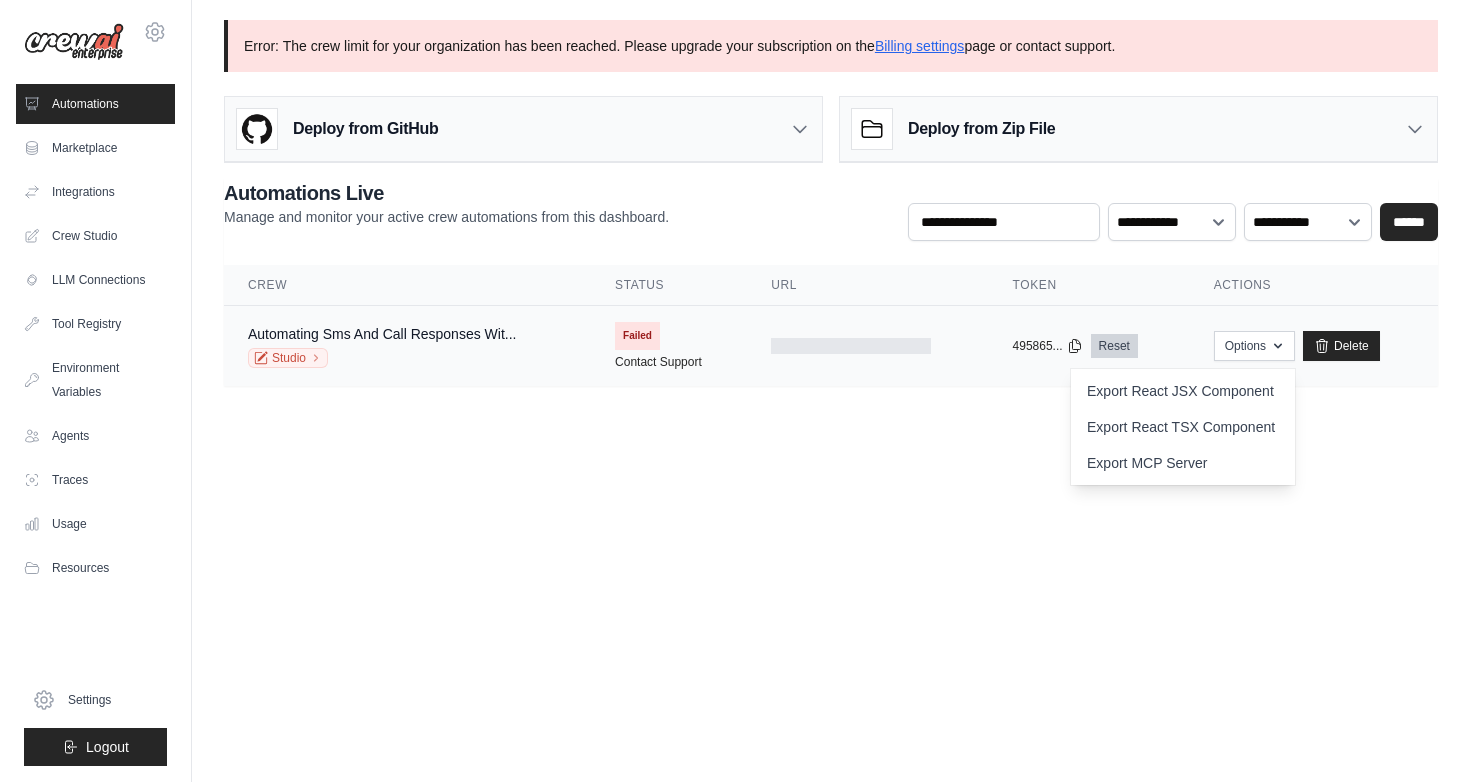 click on "Reset" at bounding box center [1114, 346] 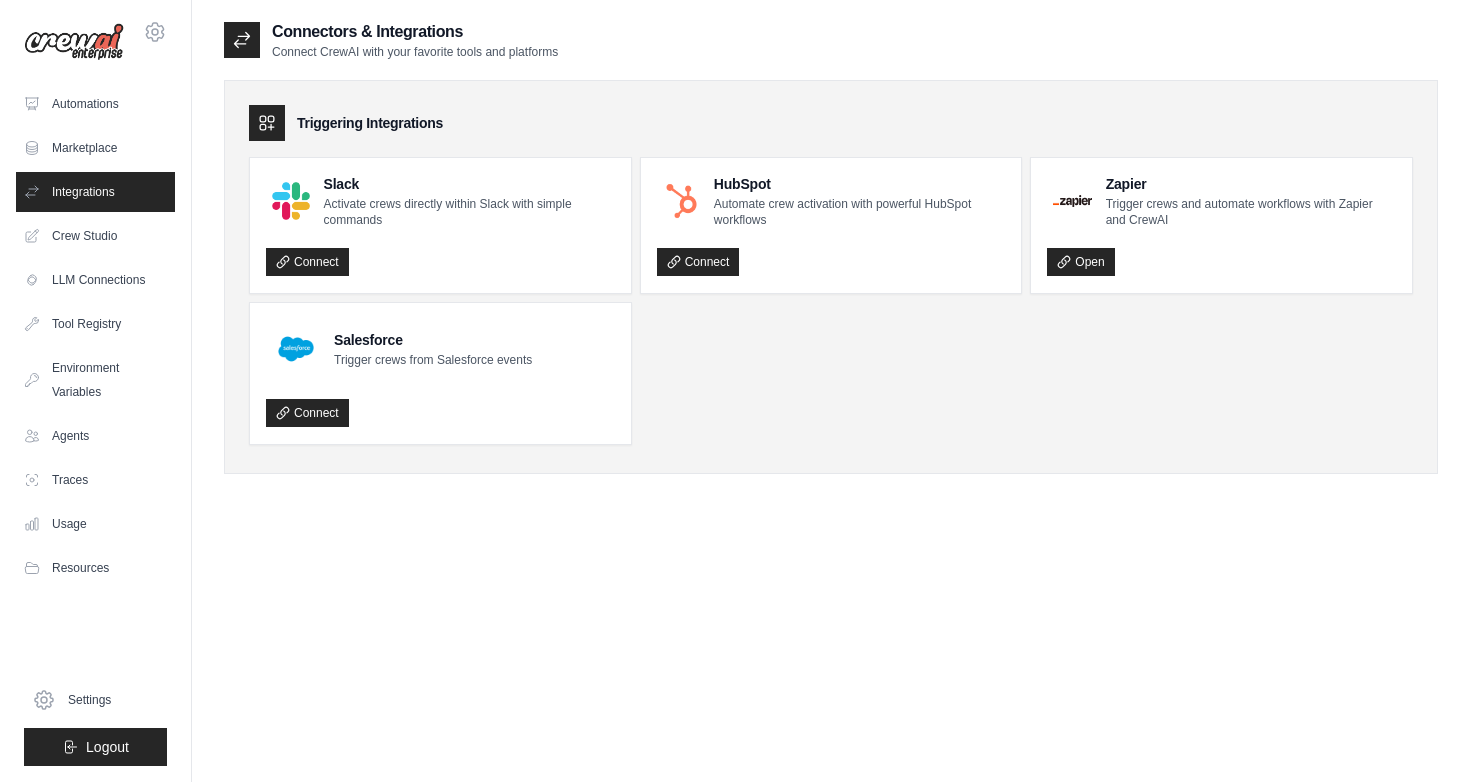 scroll, scrollTop: 0, scrollLeft: 0, axis: both 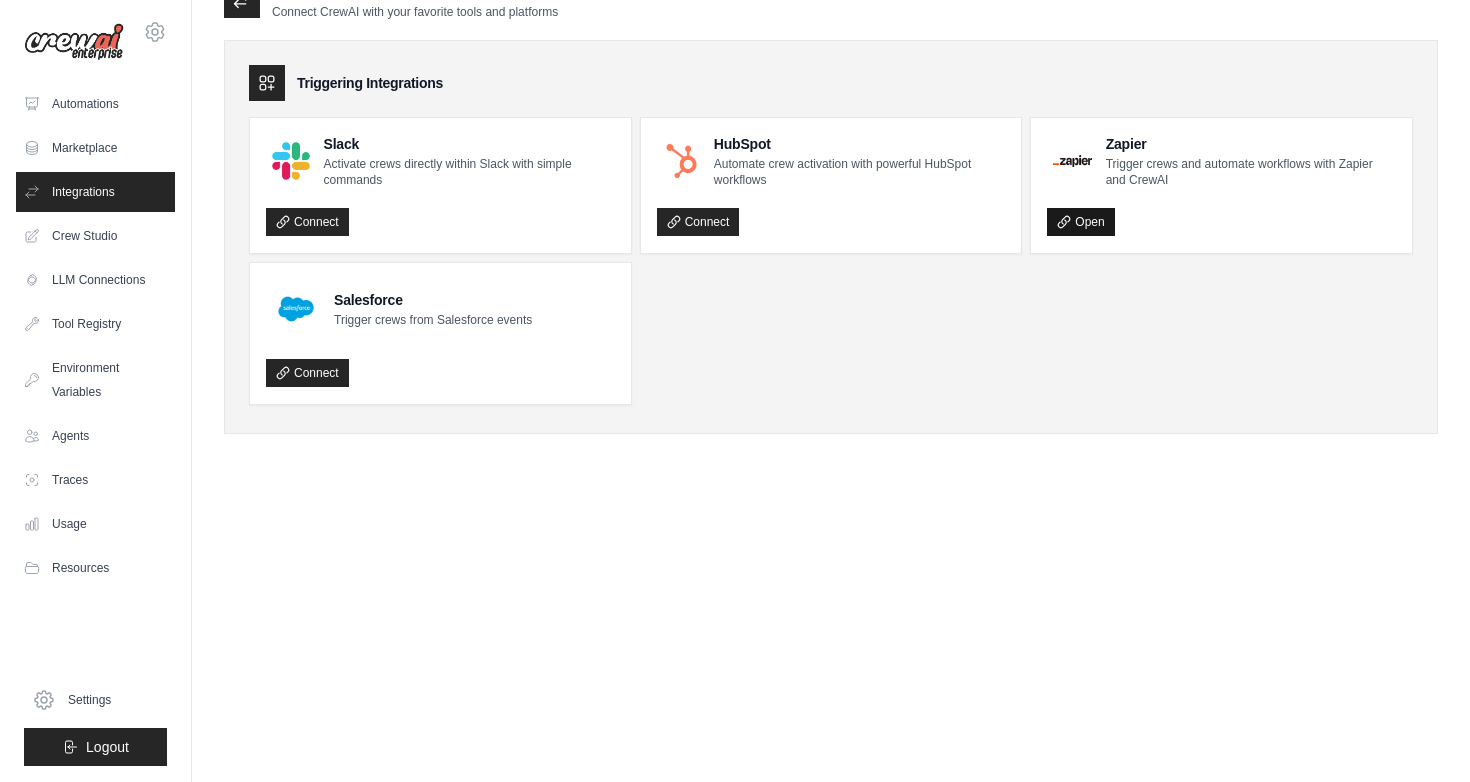 click on "Open" at bounding box center [1080, 222] 